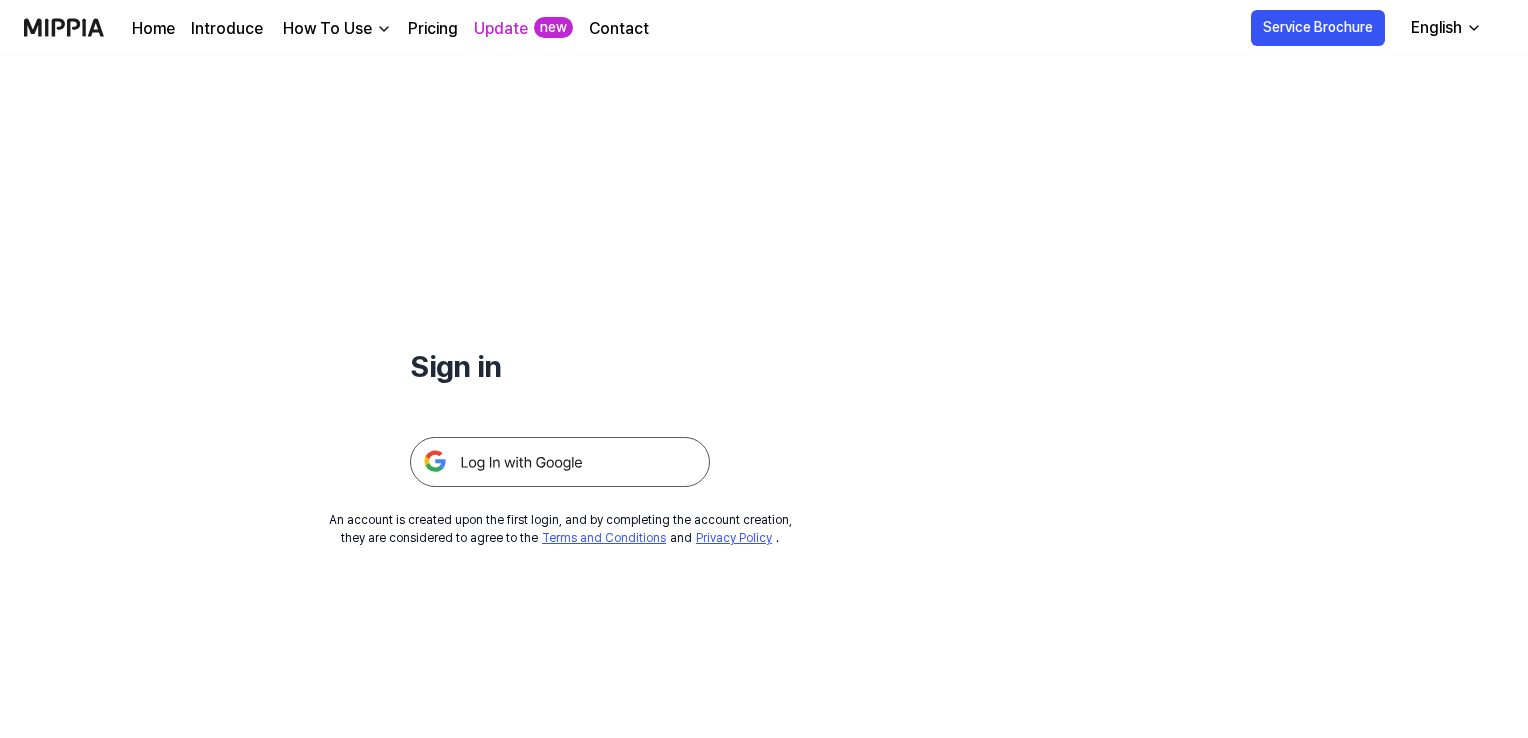 scroll, scrollTop: 0, scrollLeft: 0, axis: both 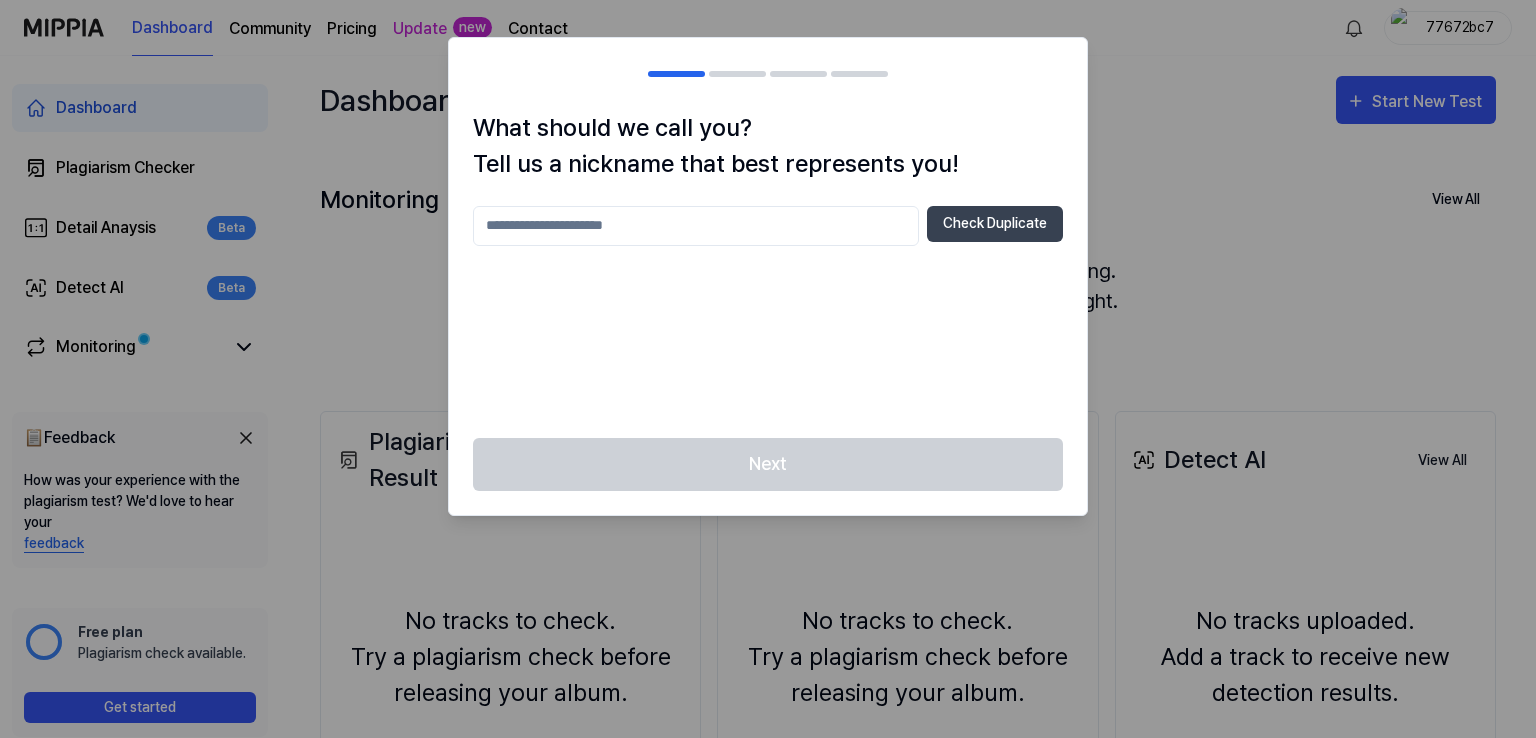 click at bounding box center [696, 226] 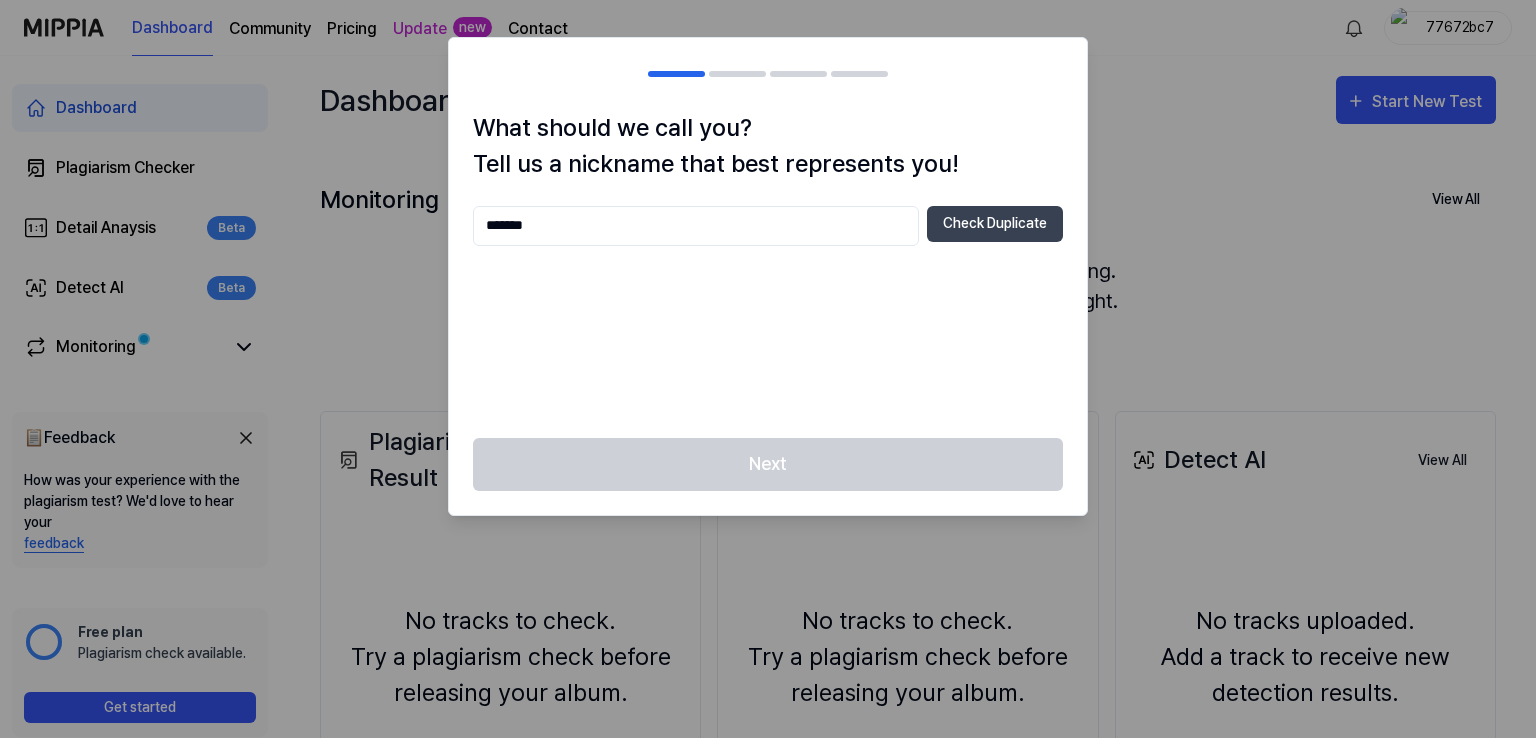 type on "*******" 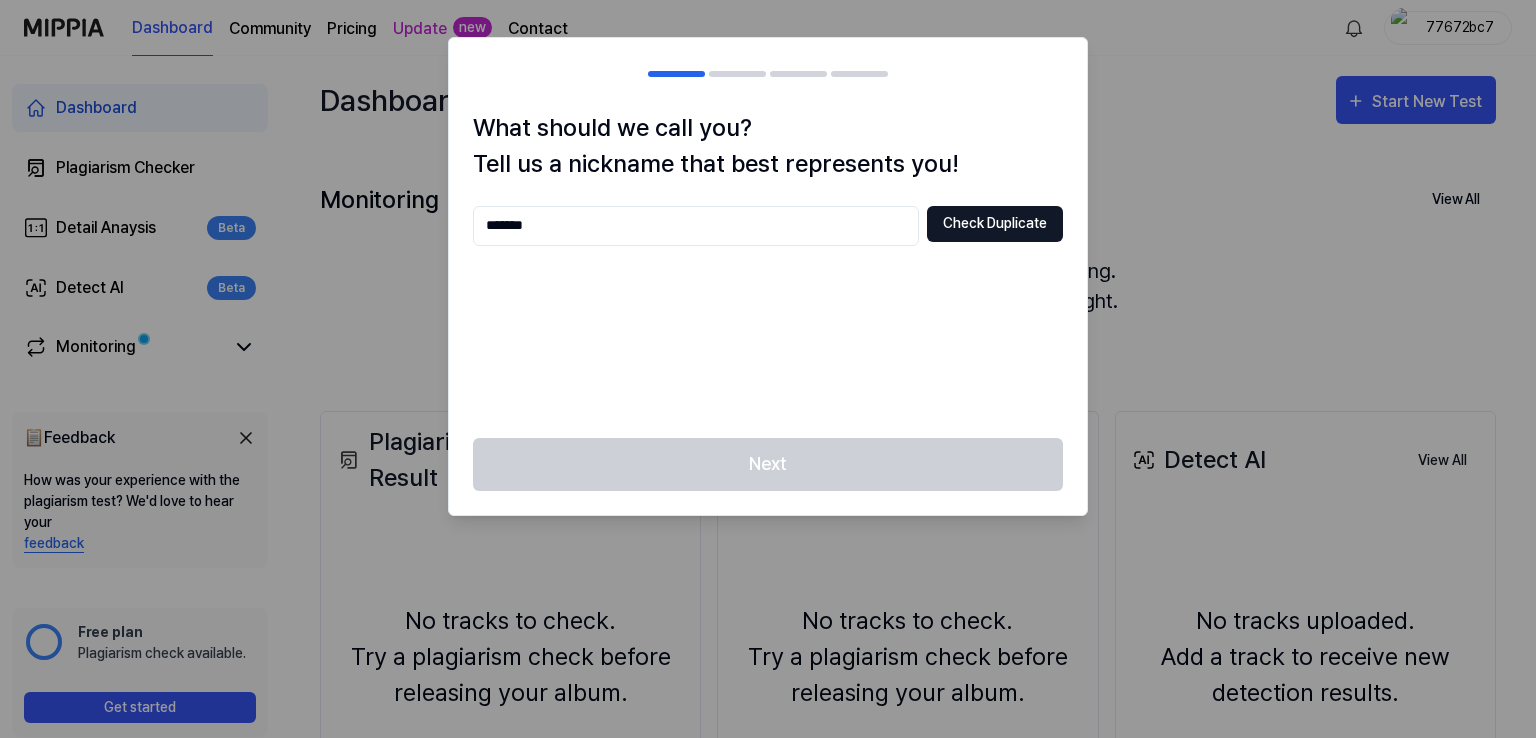 click on "Check Duplicate" at bounding box center (995, 224) 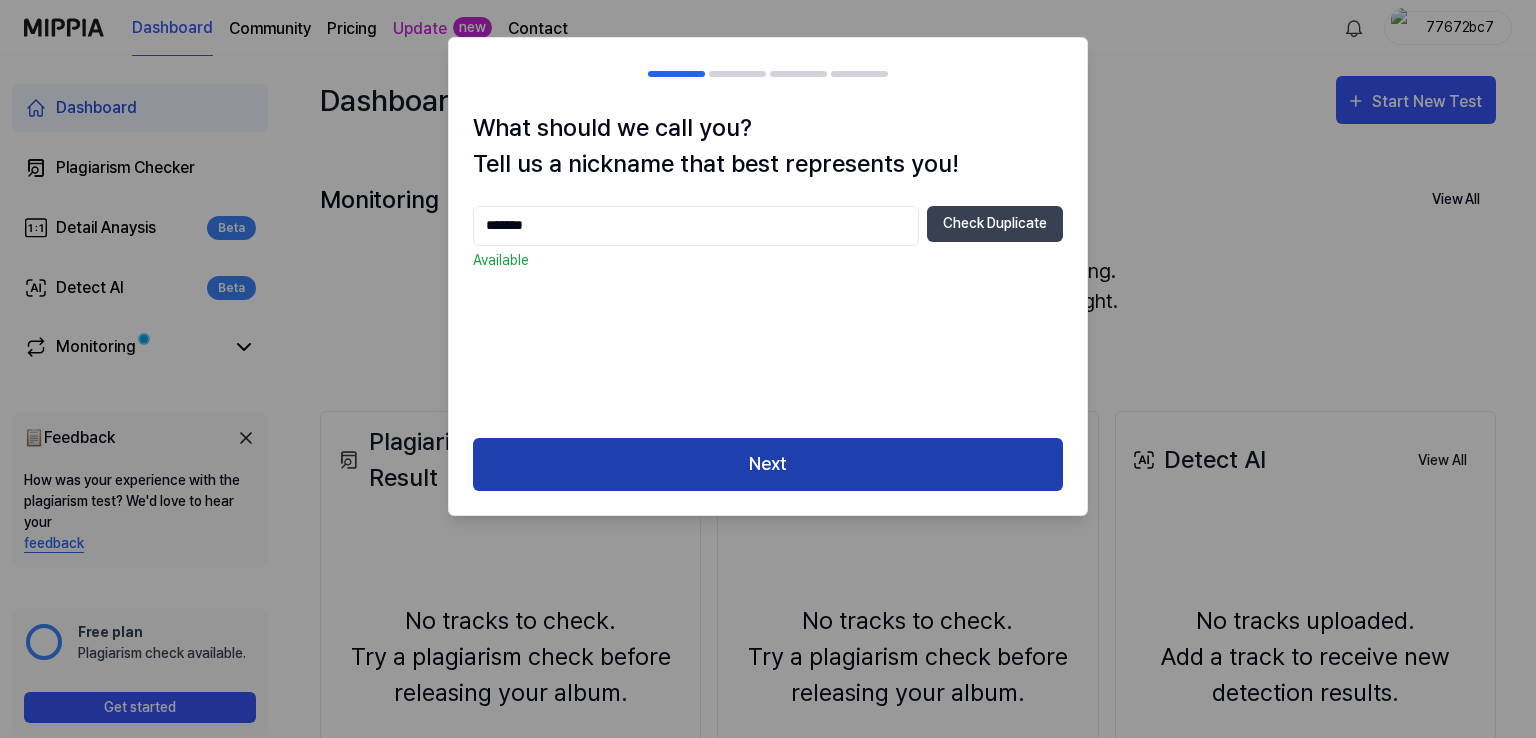 click on "Next" at bounding box center [768, 464] 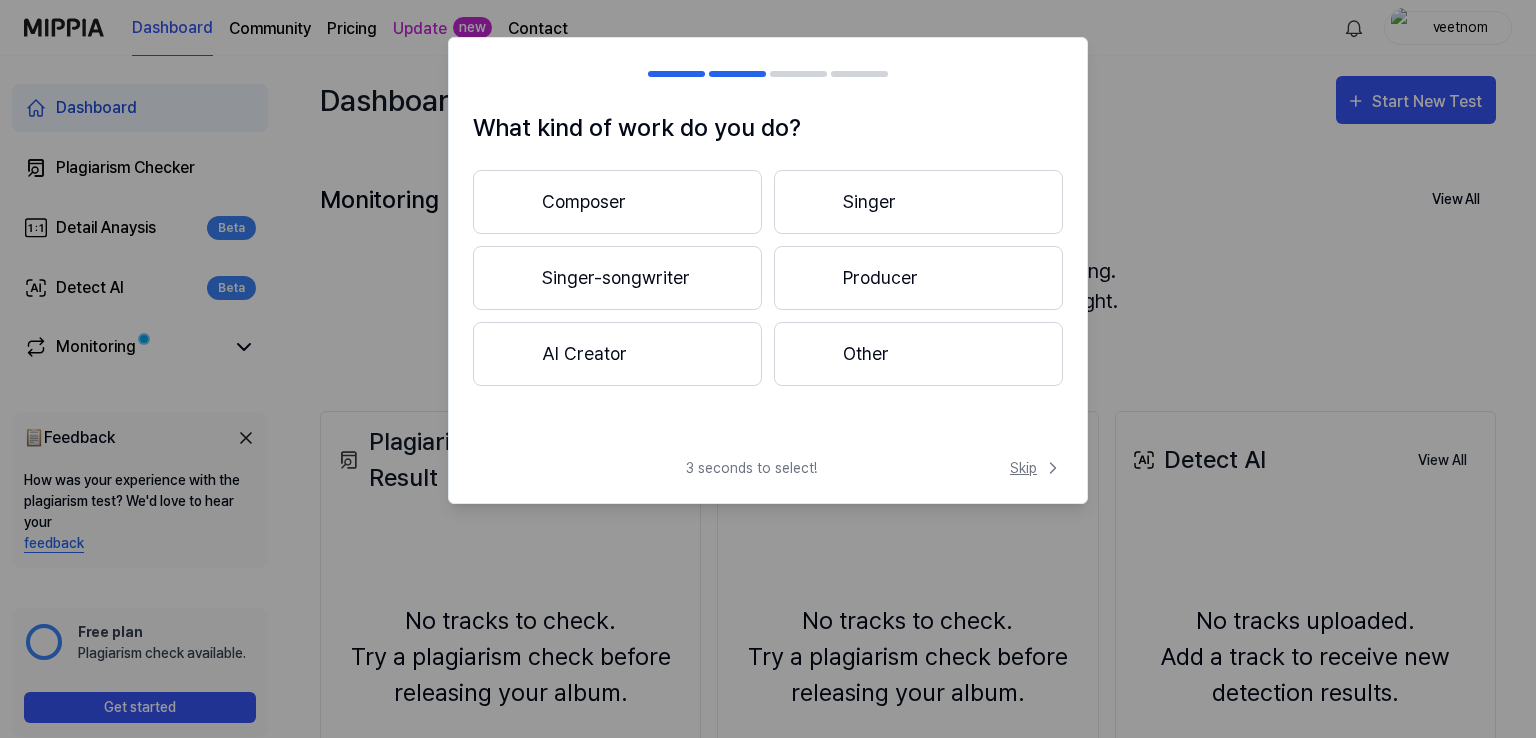click 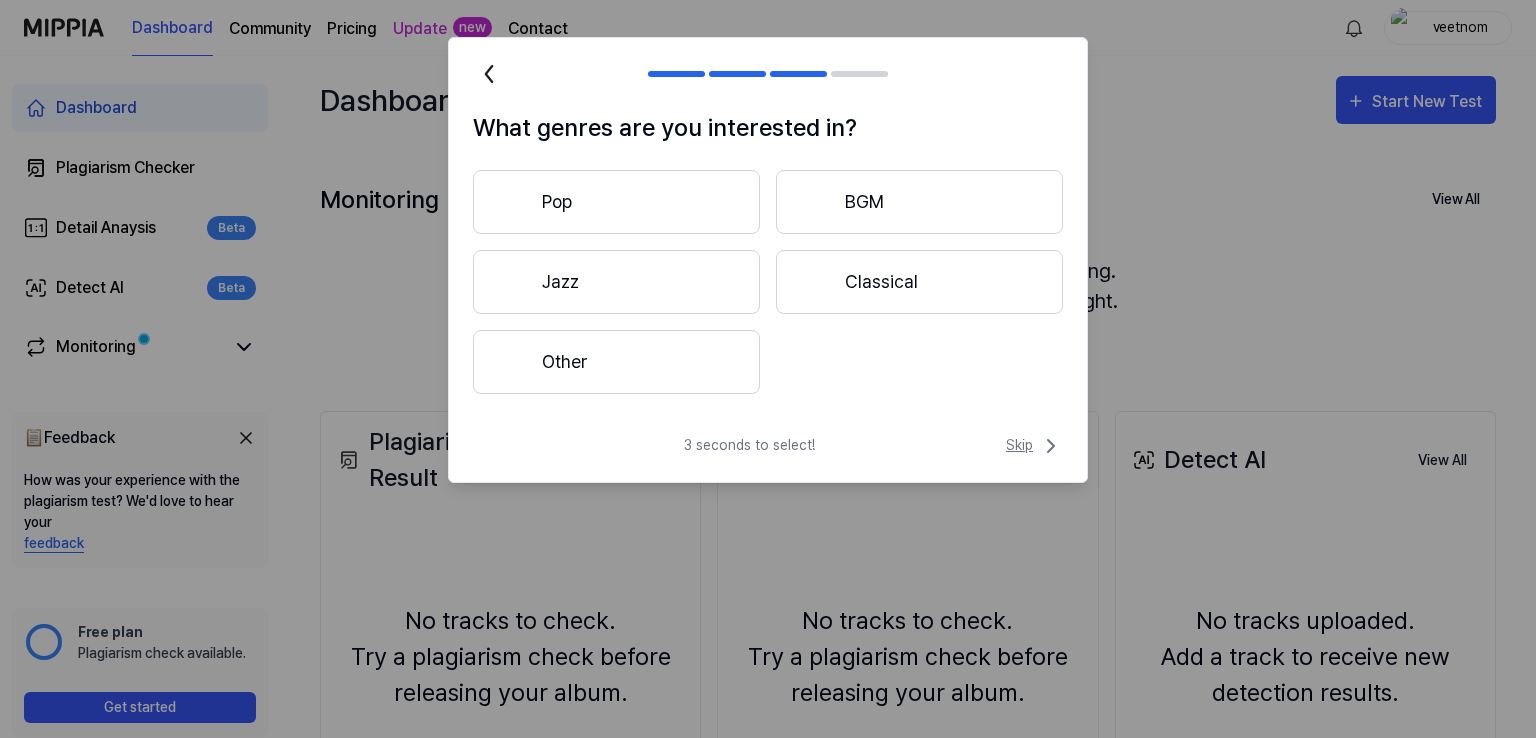 click 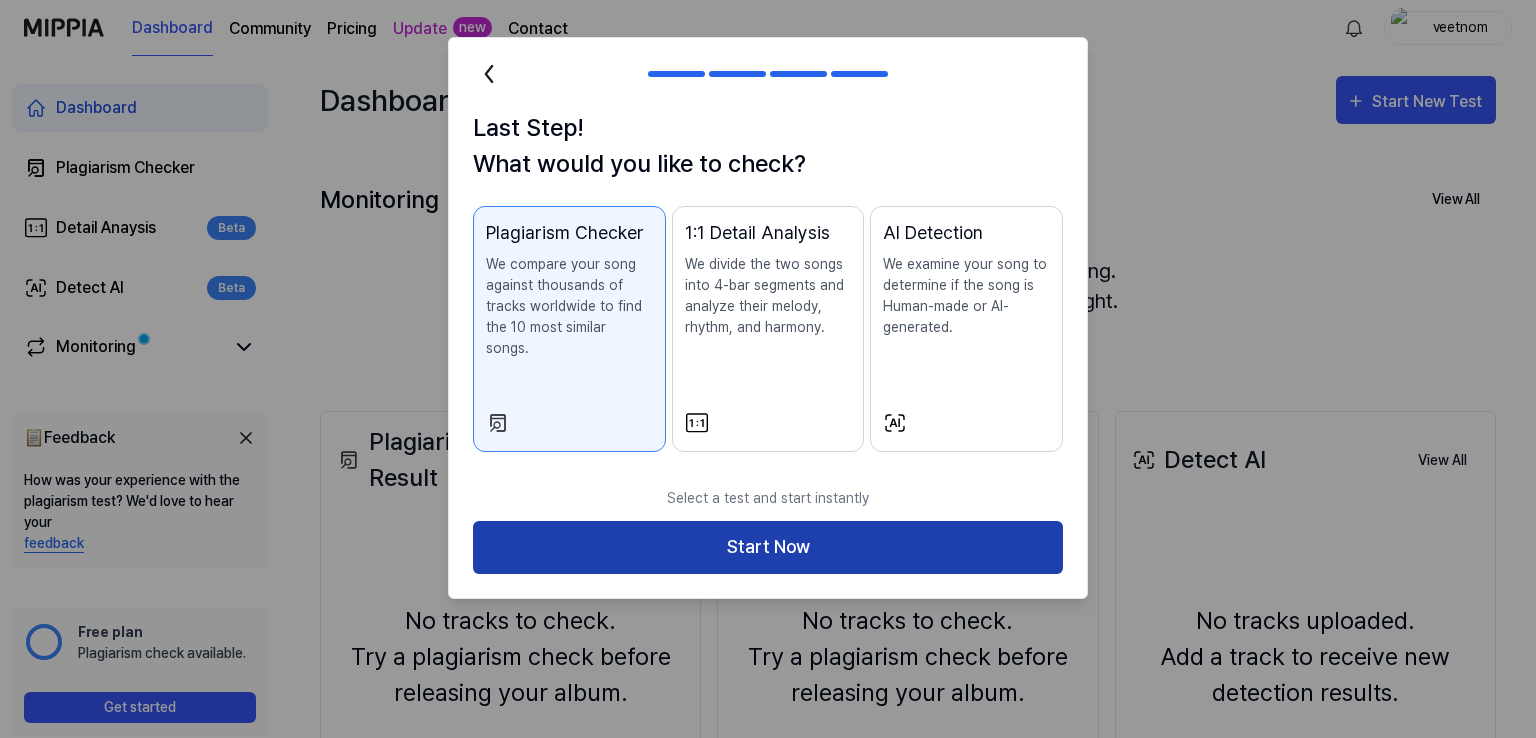 click on "Start Now" at bounding box center (768, 547) 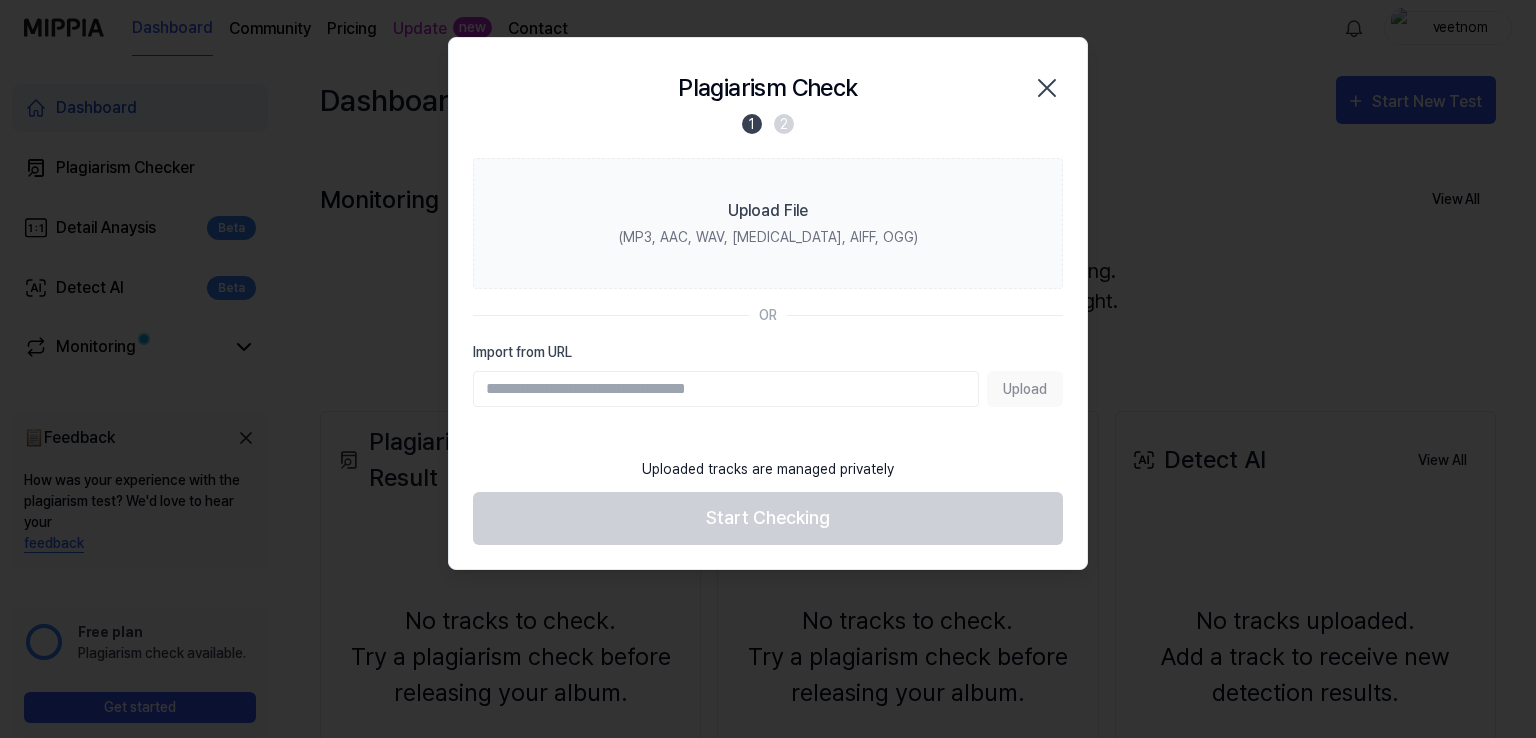 type 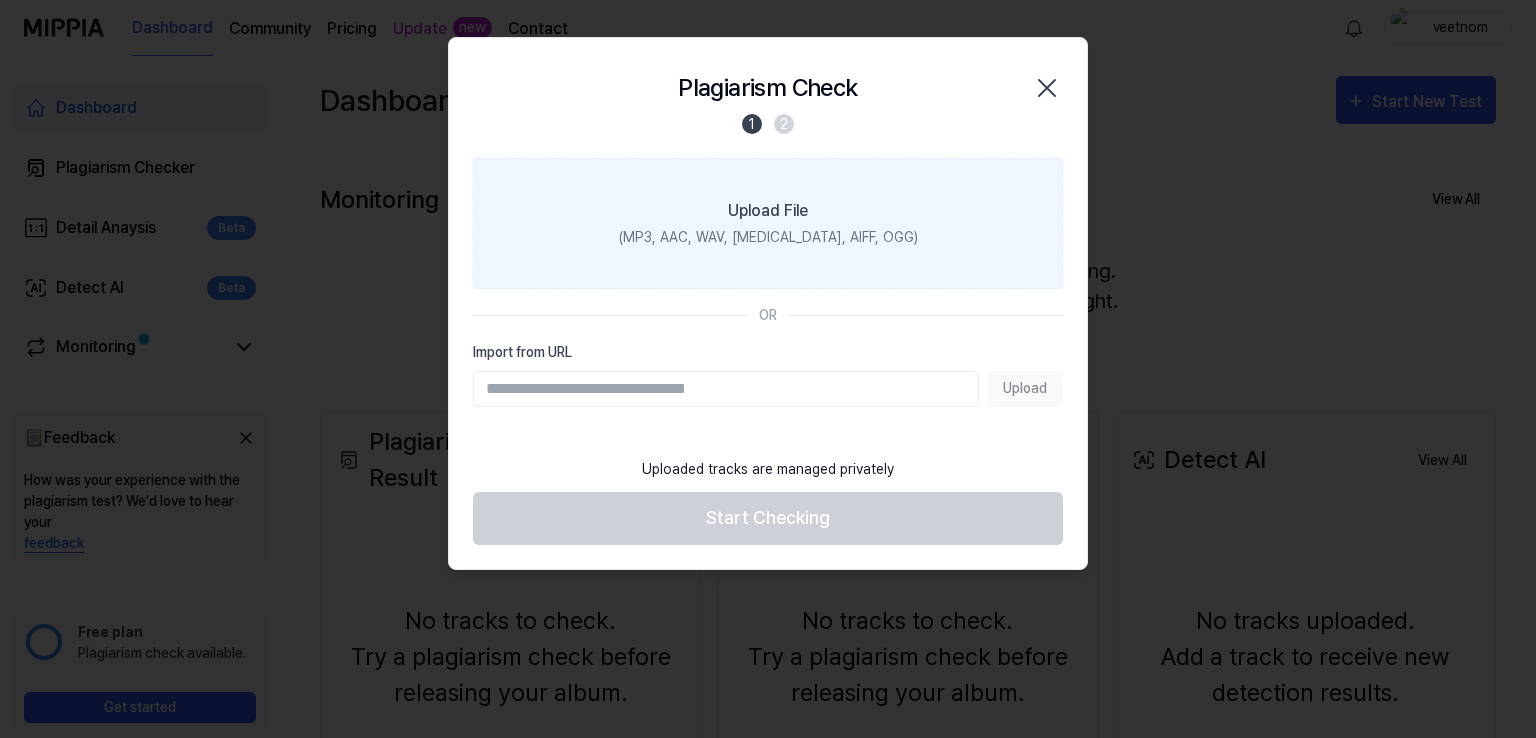 click on "Upload File (MP3, AAC, WAV, FLAC, AIFF, OGG)" at bounding box center (768, 223) 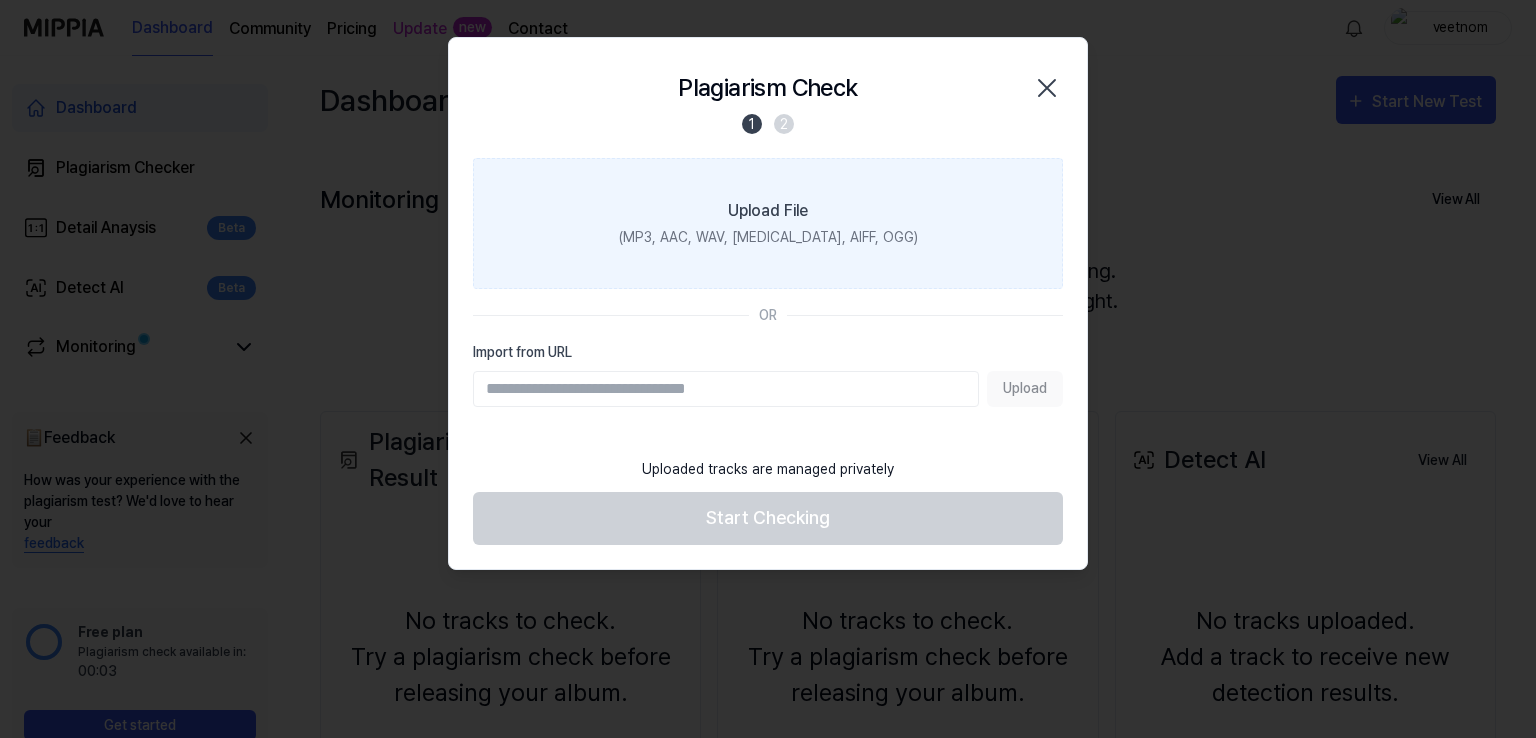 click on "Upload File (MP3, AAC, WAV, FLAC, AIFF, OGG)" at bounding box center (768, 223) 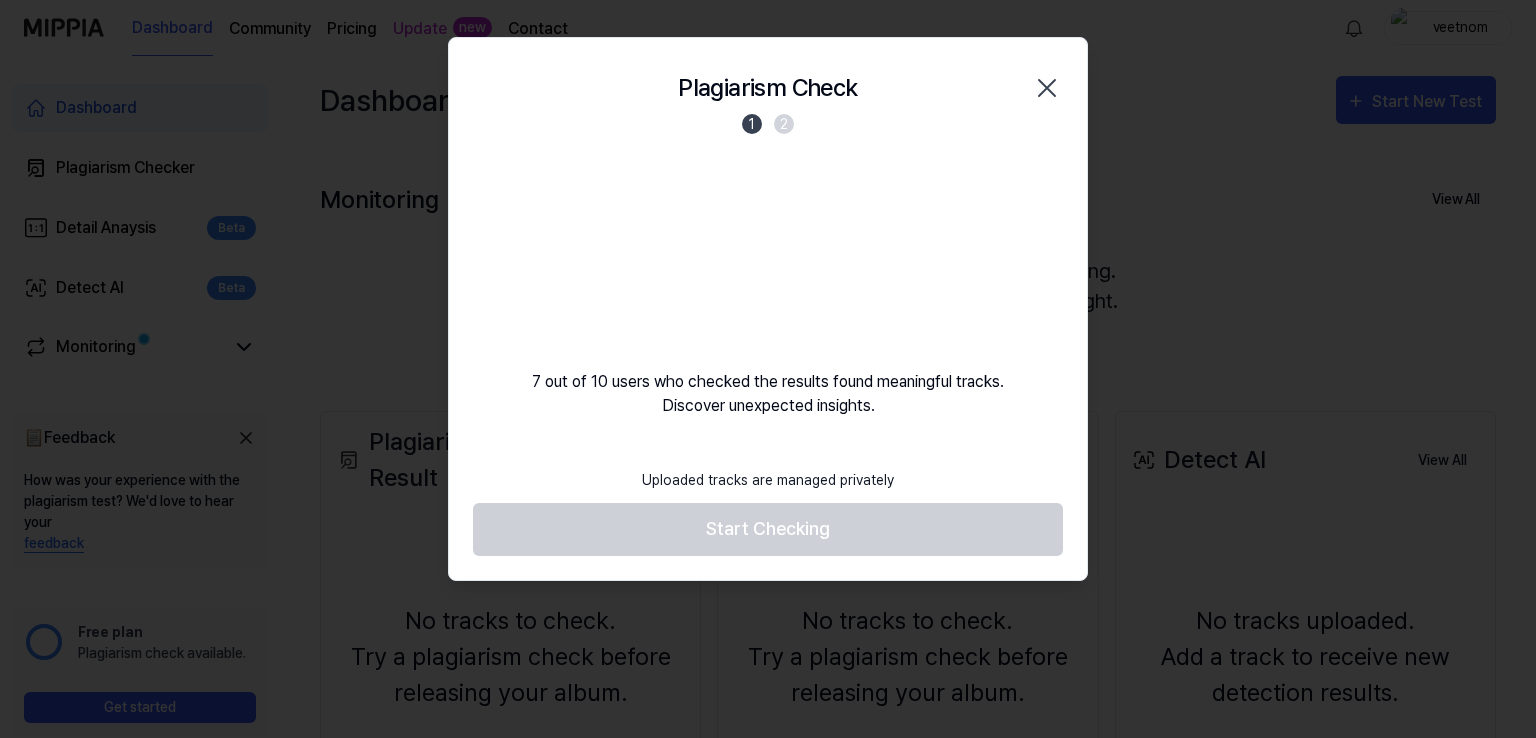 click on "Uploaded tracks are managed privately Start Checking" at bounding box center [768, 507] 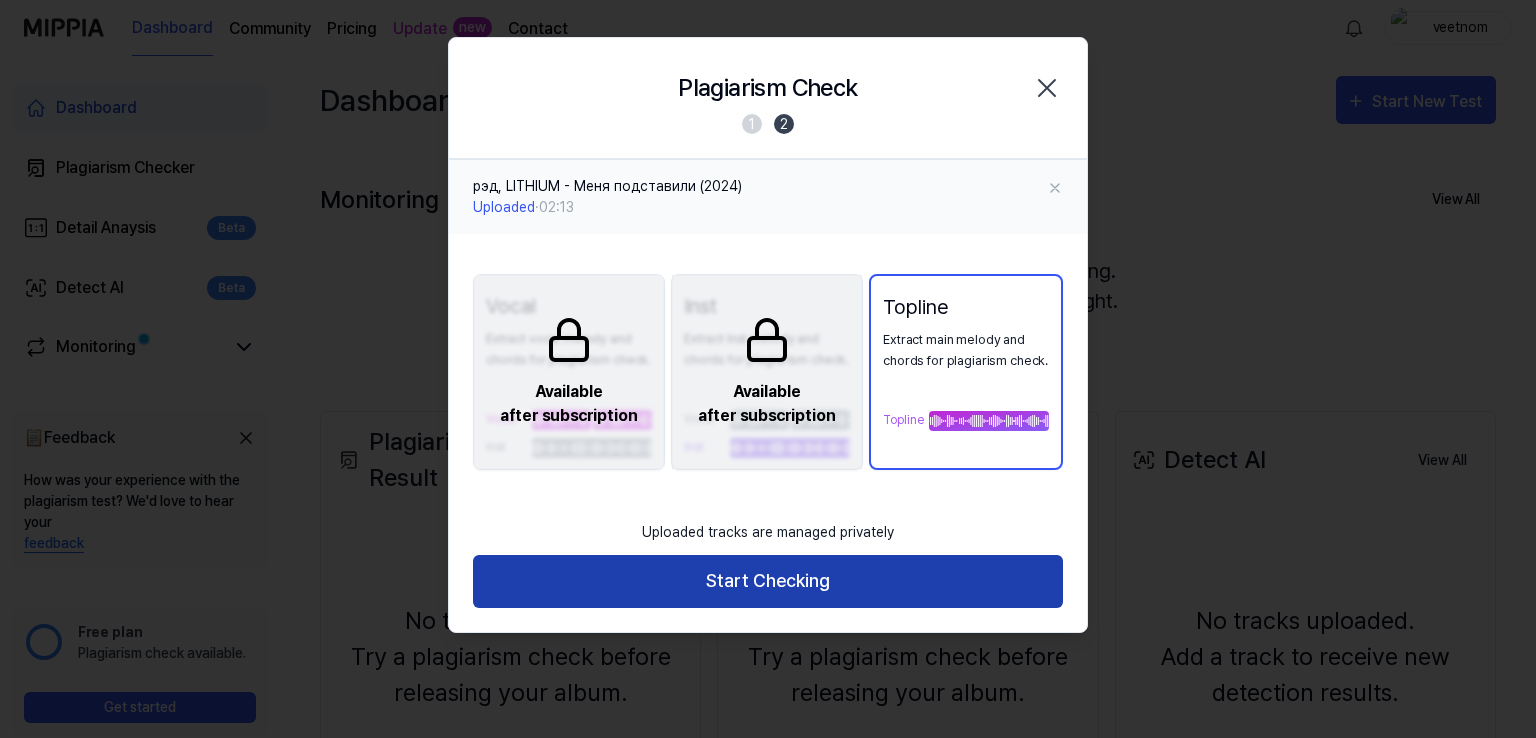 click on "Start Checking" at bounding box center (768, 581) 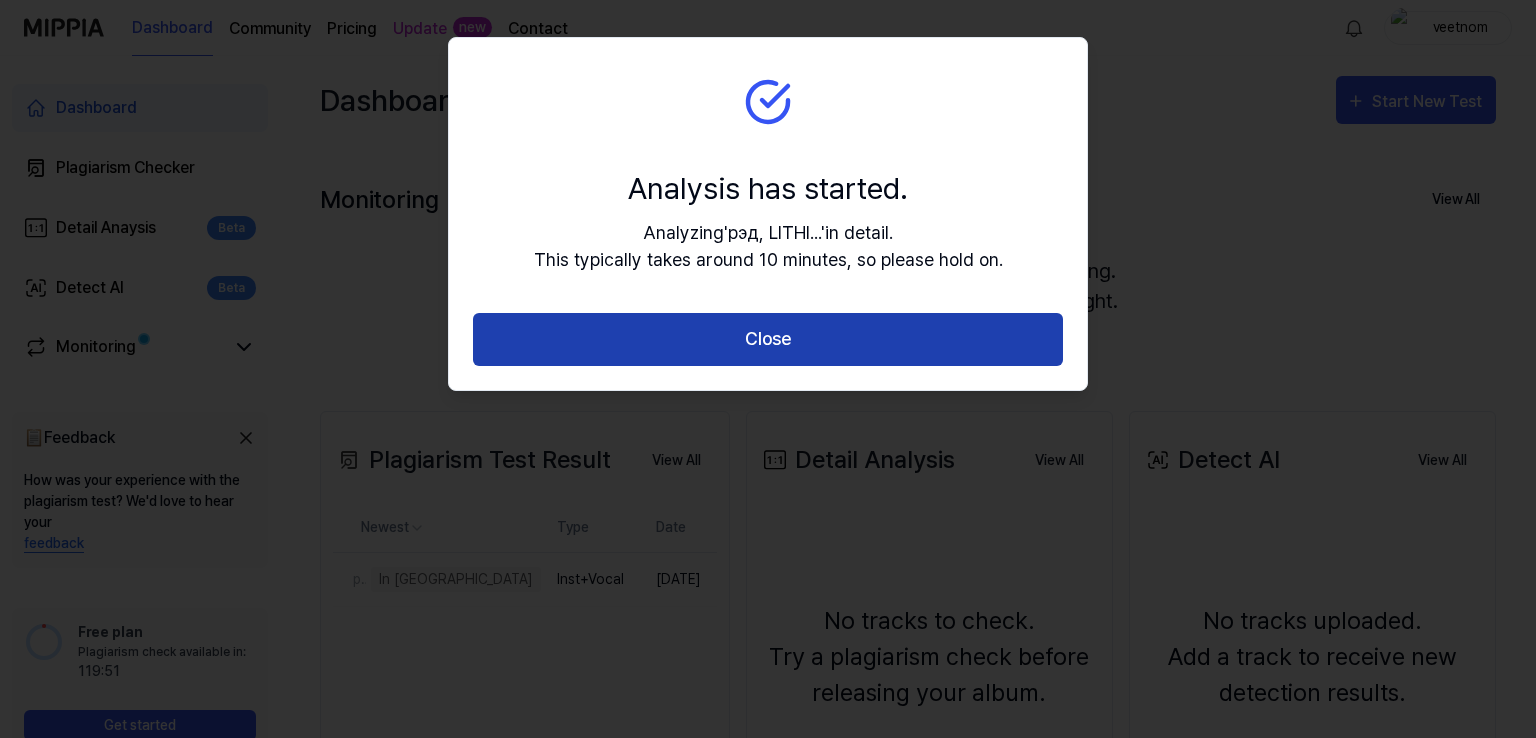 click on "Close" at bounding box center [768, 339] 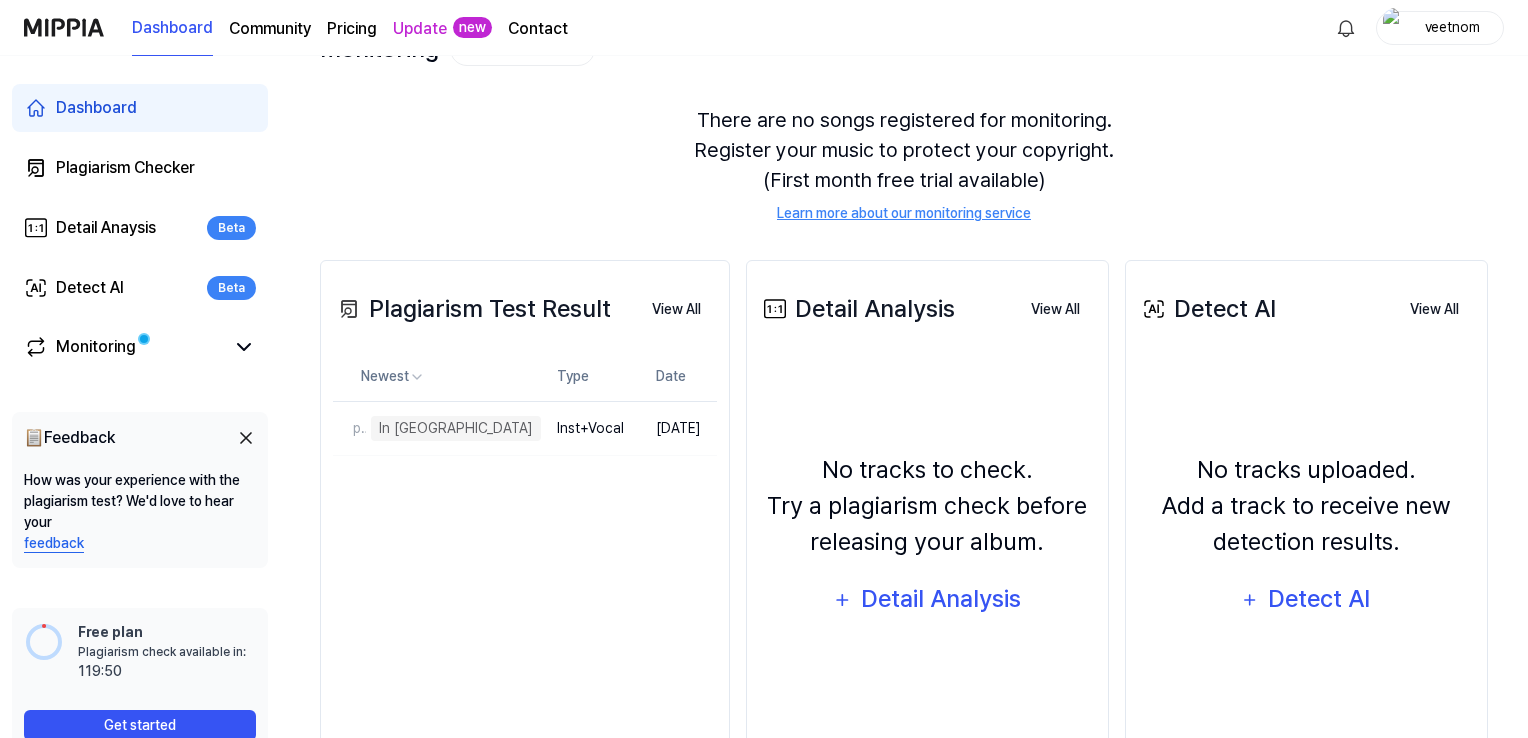 scroll, scrollTop: 152, scrollLeft: 0, axis: vertical 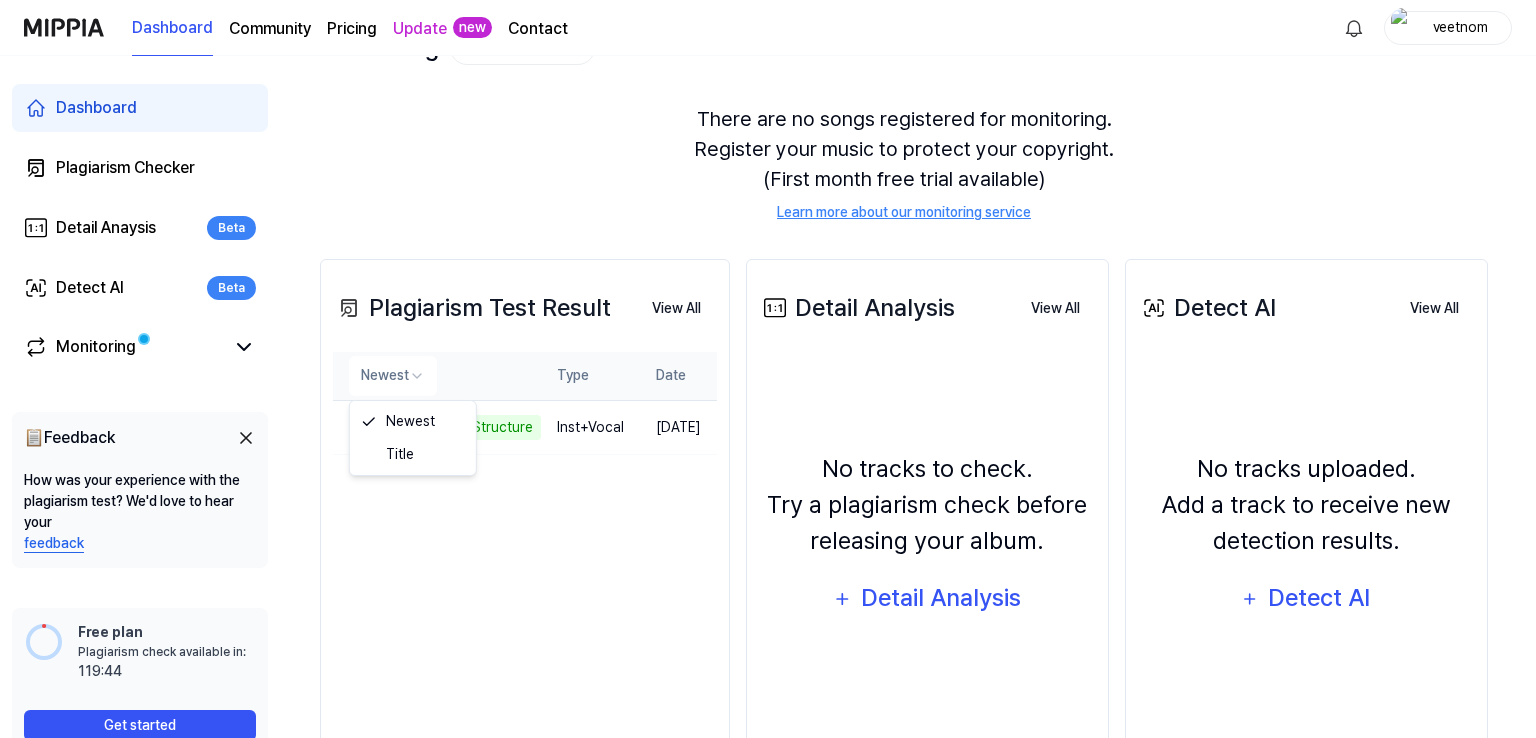 click on "Dashboard Community Pricing Update new Contact veetnom Dashboard Plagiarism Checker Detail Anaysis Beta Detect AI Beta Monitoring 📋  Feedback How was your experience with the plagiarism test? We'd love to hear your  feedback Free plan Plagiarism check available in:  available in:      119:44 Get started Dashboard Start New Test Monitoring Checking Now View All Monitoring There are no songs registered for monitoring.
Register your music to protect your copyright.
(First month free trial available) Learn more about our monitoring service Plagiarism Test Result View All Plagiarism Test Result Newest Type Date рэд, LITHIUM - Меня подставили (2024) Analyze Song Structure Delete Inst+Vocal Jul 7, 2025 View All Detail Analysis View All Detail Analysis No tracks to check.
Try a plagiarism check before releasing your album. Detail Analysis View All Detect AI View All Detect AI No tracks uploaded.
Add a track to receive new detection results. Detect AI View All Newest Title" at bounding box center [768, 217] 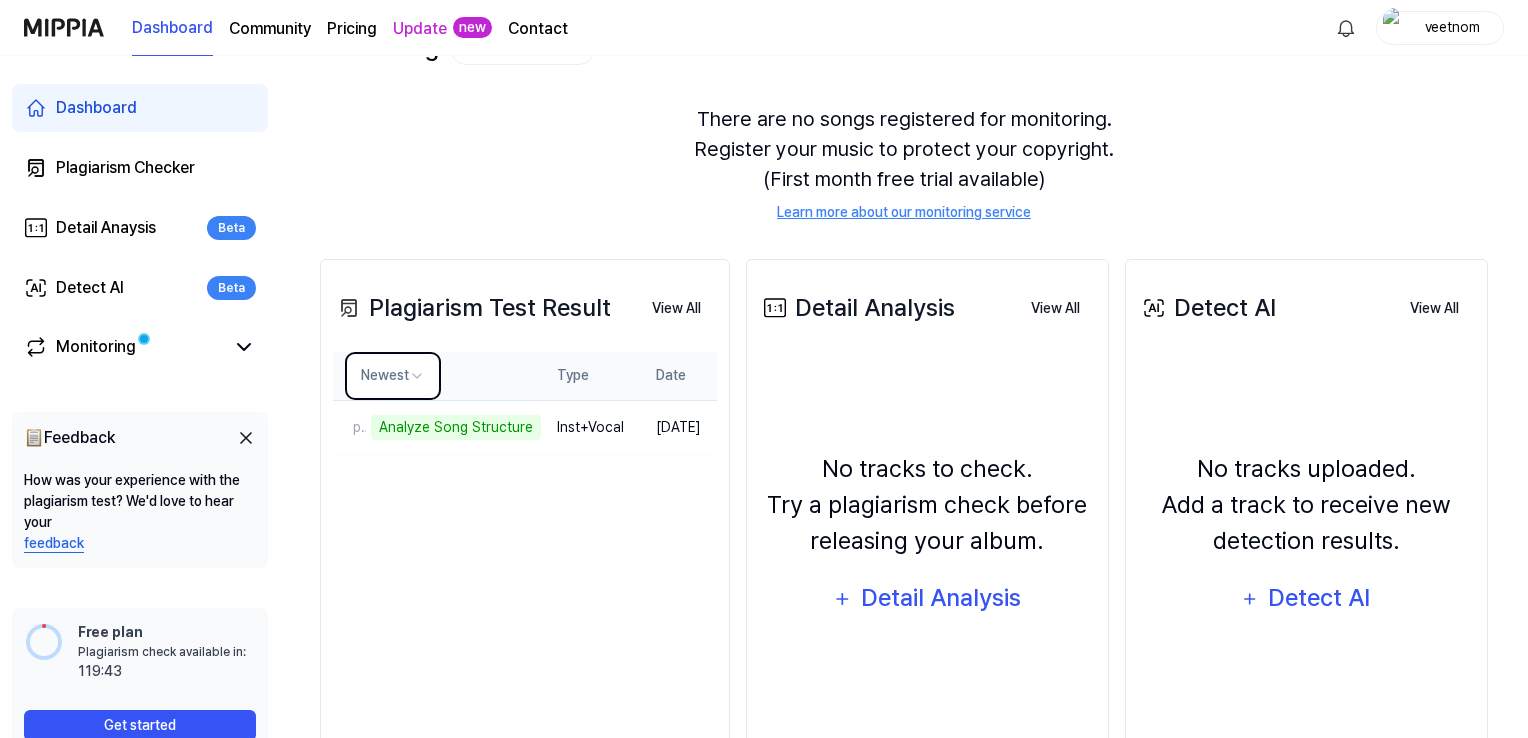 click on "Dashboard Community Pricing Update new Contact veetnom Dashboard Plagiarism Checker Detail Anaysis Beta Detect AI Beta Monitoring 📋  Feedback How was your experience with the plagiarism test? We'd love to hear your  feedback Free plan Plagiarism check available in:  available in:      119:43 Get started Dashboard Start New Test Monitoring Checking Now View All Monitoring There are no songs registered for monitoring.
Register your music to protect your copyright.
(First month free trial available) Learn more about our monitoring service Plagiarism Test Result View All Plagiarism Test Result Newest Type Date рэд, LITHIUM - Меня подставили (2024) Analyze Song Structure Delete Inst+Vocal Jul 7, 2025 View All Detail Analysis View All Detail Analysis No tracks to check.
Try a plagiarism check before releasing your album. Detail Analysis View All Detect AI View All Detect AI No tracks uploaded.
Add a track to receive new detection results. Detect AI View All" at bounding box center (764, 217) 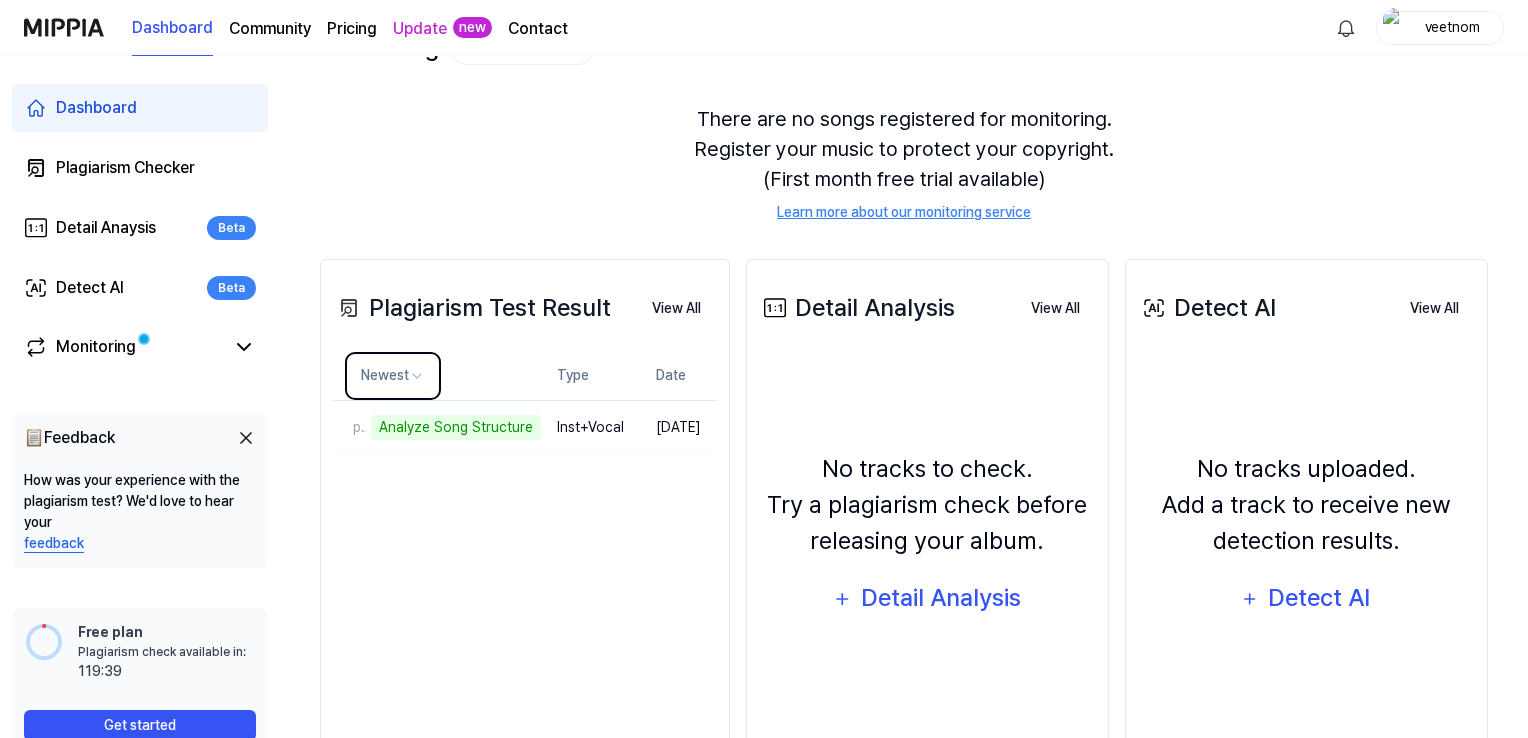scroll, scrollTop: 240, scrollLeft: 0, axis: vertical 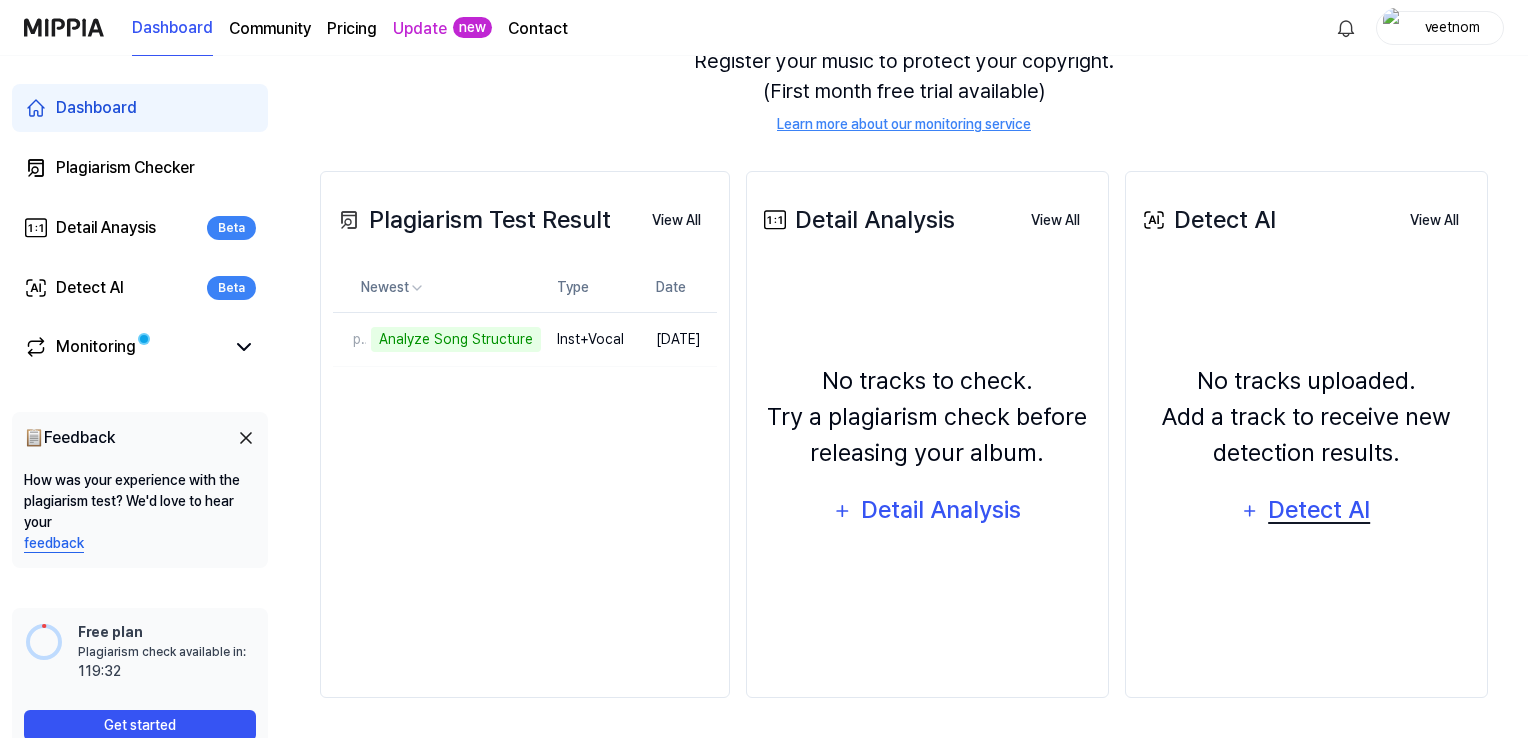click on "Detect AI" at bounding box center [1319, 510] 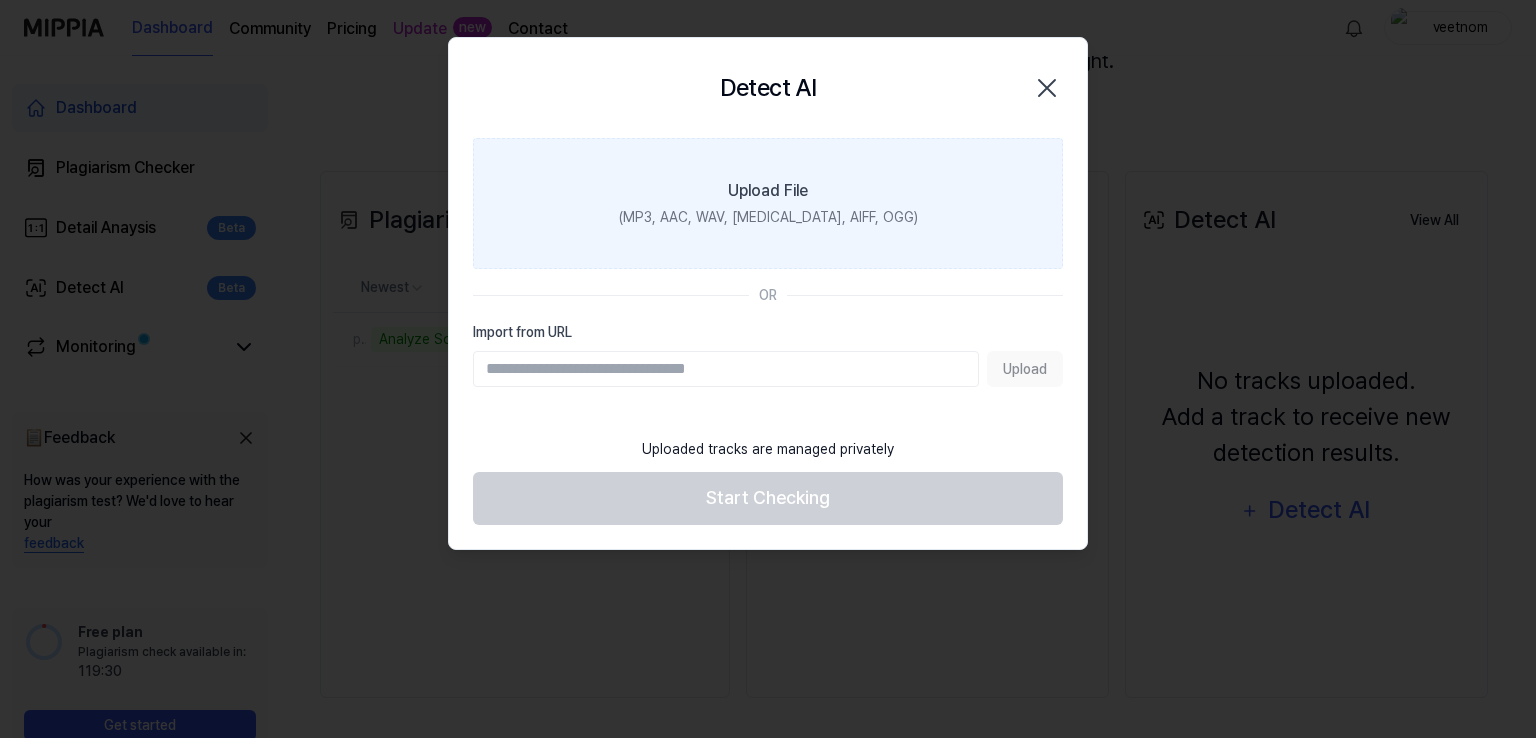 click on "Upload File (MP3, AAC, WAV, FLAC, AIFF, OGG)" at bounding box center (768, 203) 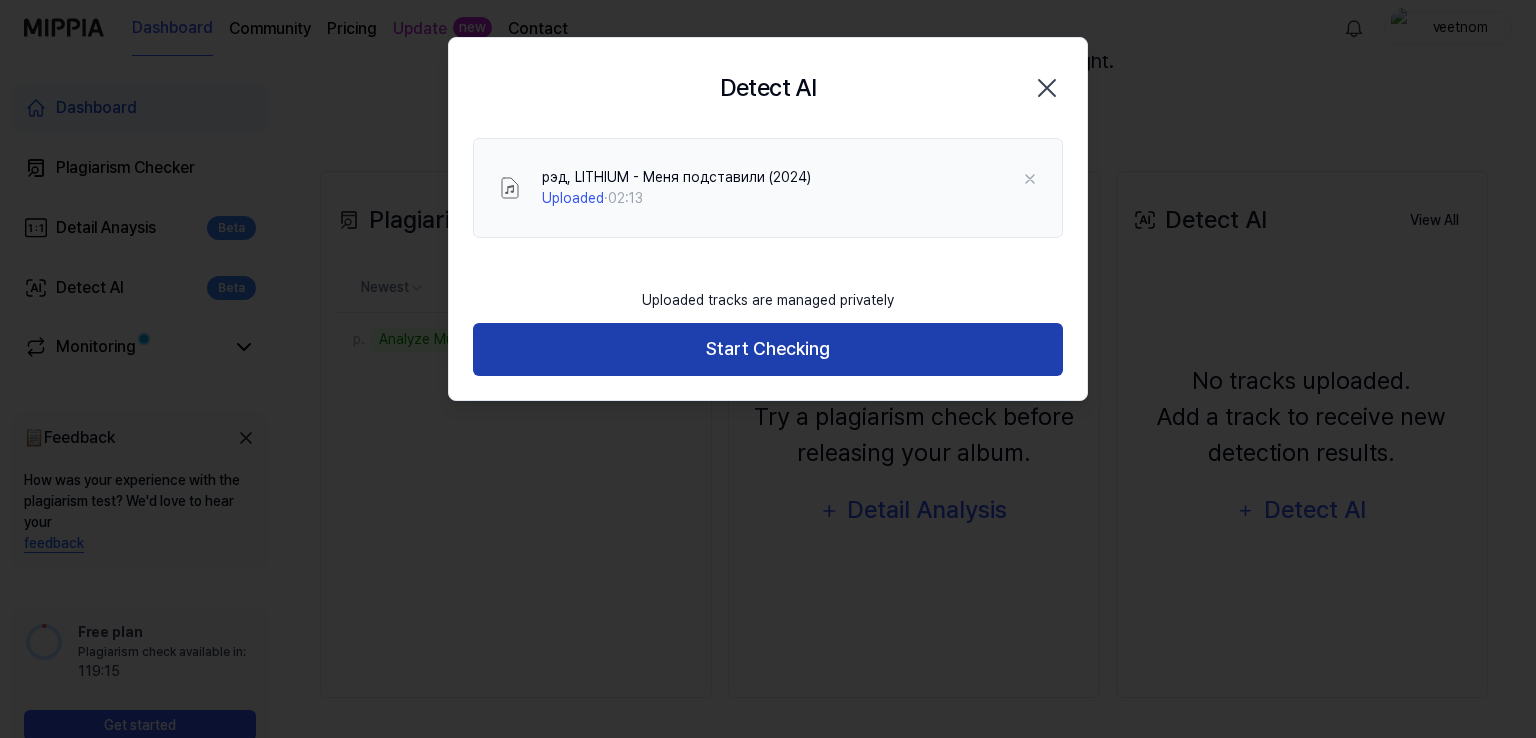 click on "Start Checking" at bounding box center (768, 349) 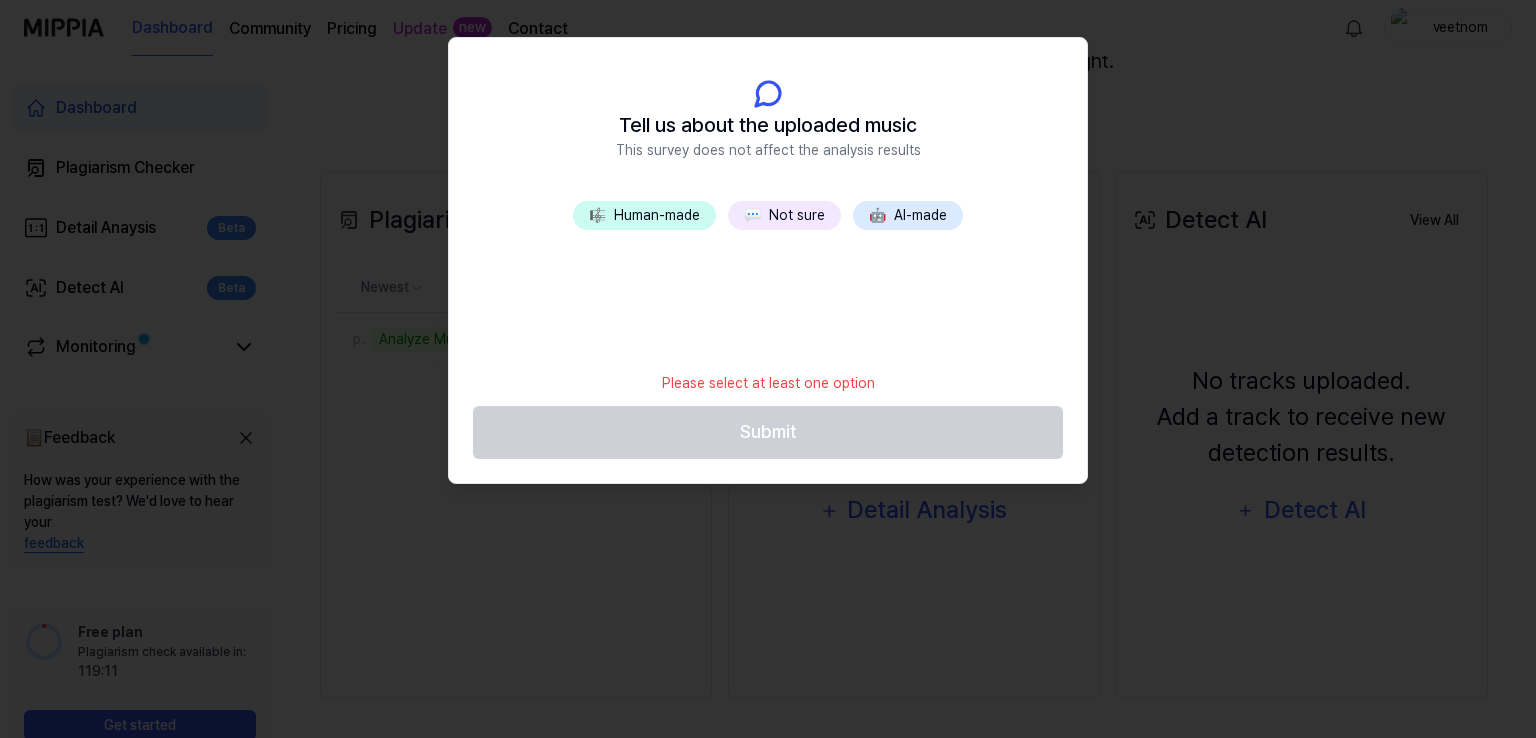 click on "🎼 Human-made" at bounding box center [644, 215] 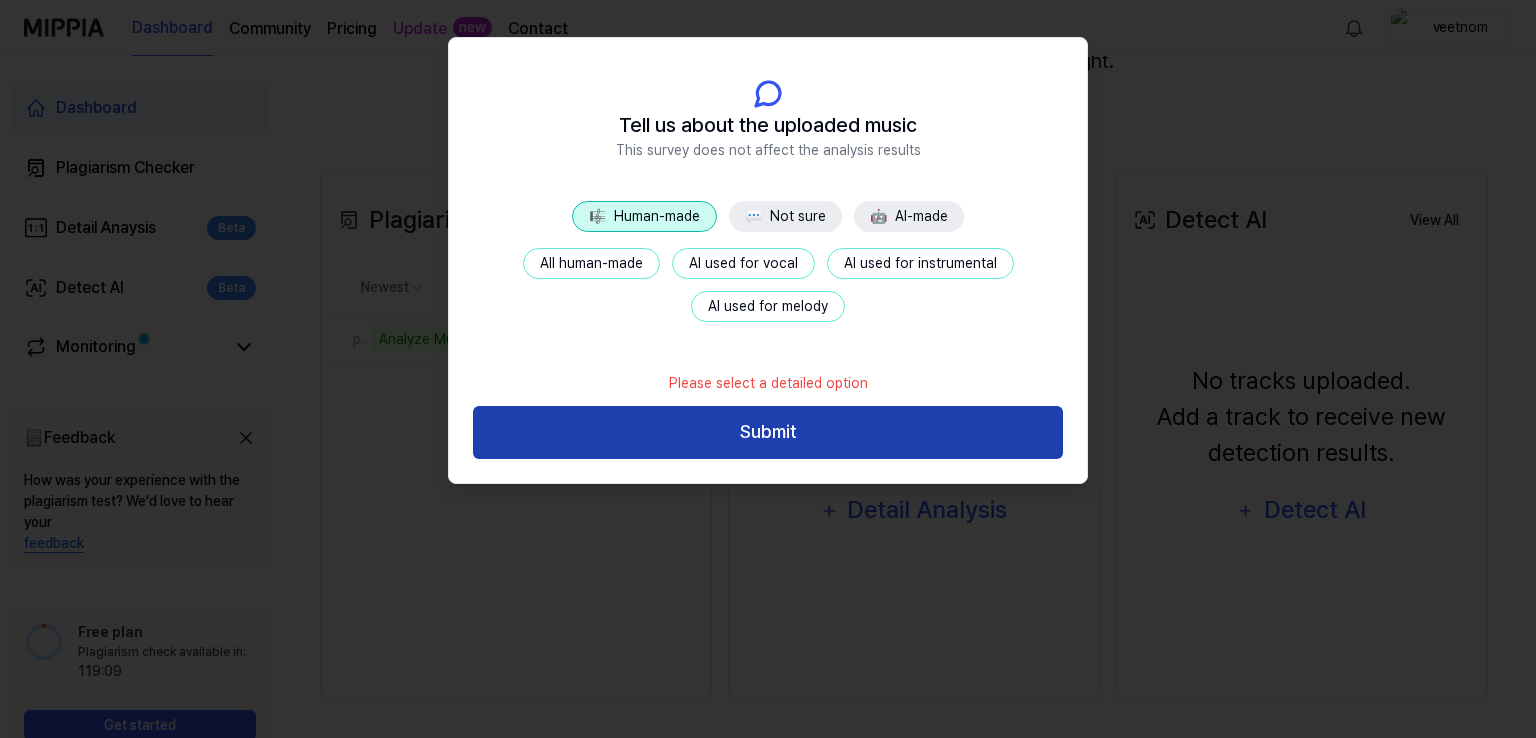 click on "Submit" at bounding box center [768, 432] 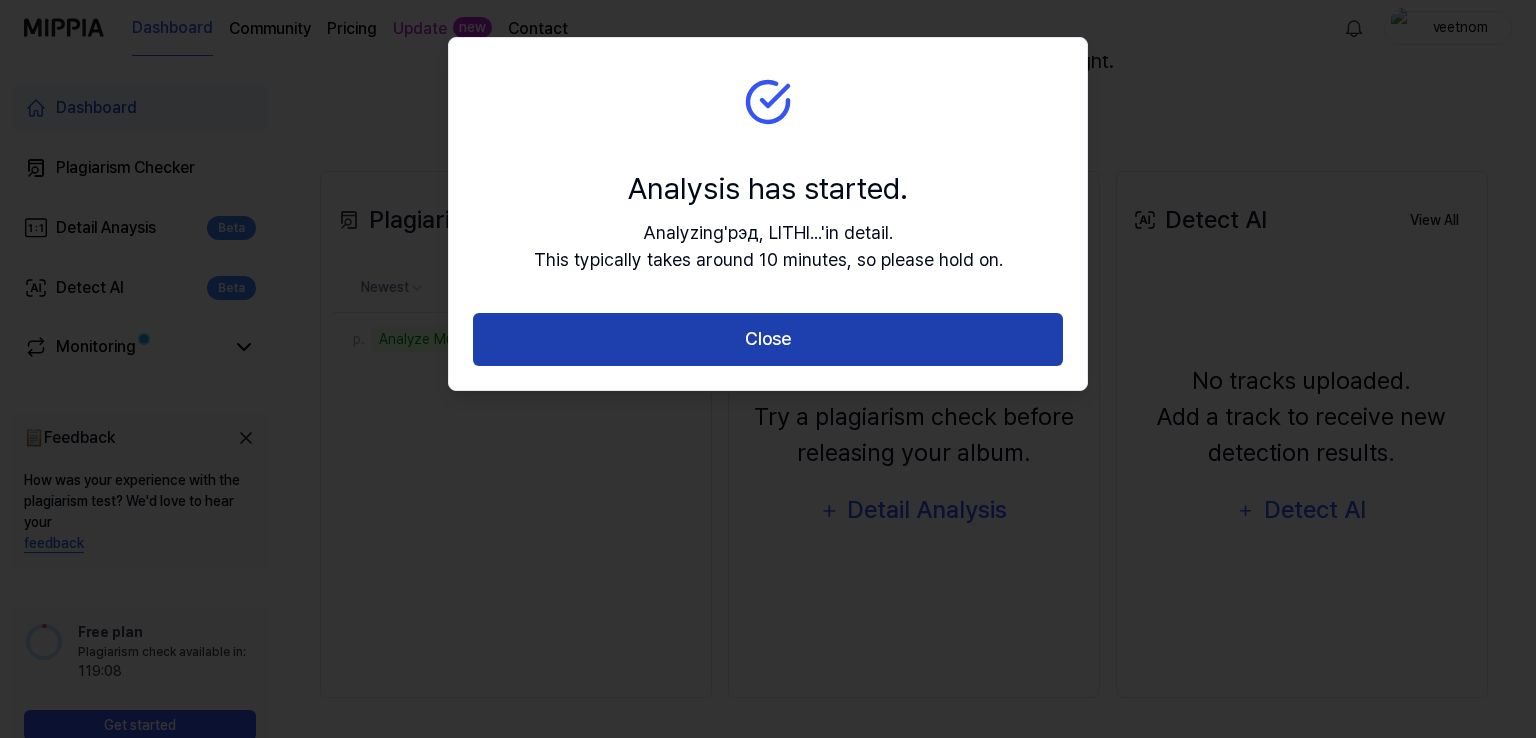 click on "Close" at bounding box center [768, 339] 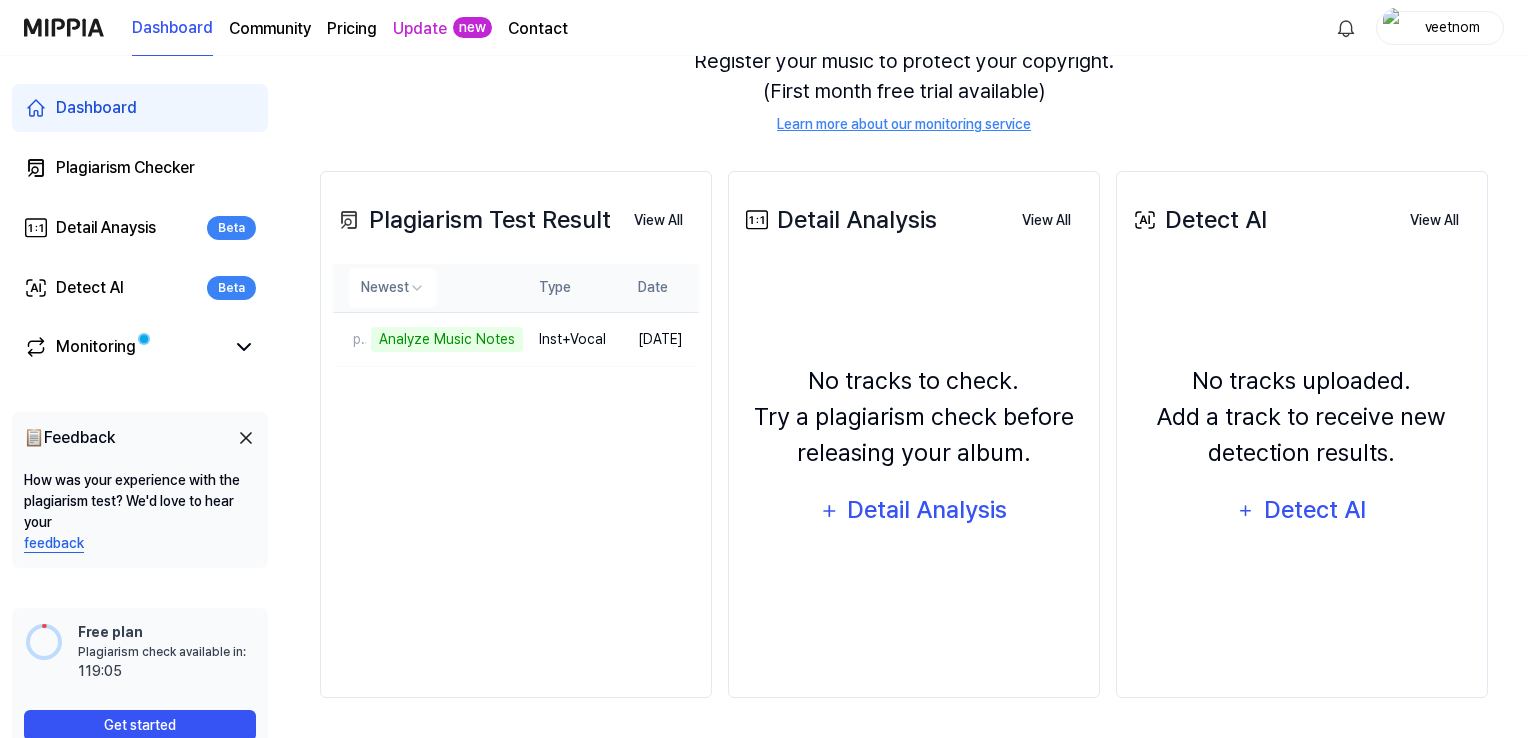 scroll, scrollTop: 200, scrollLeft: 0, axis: vertical 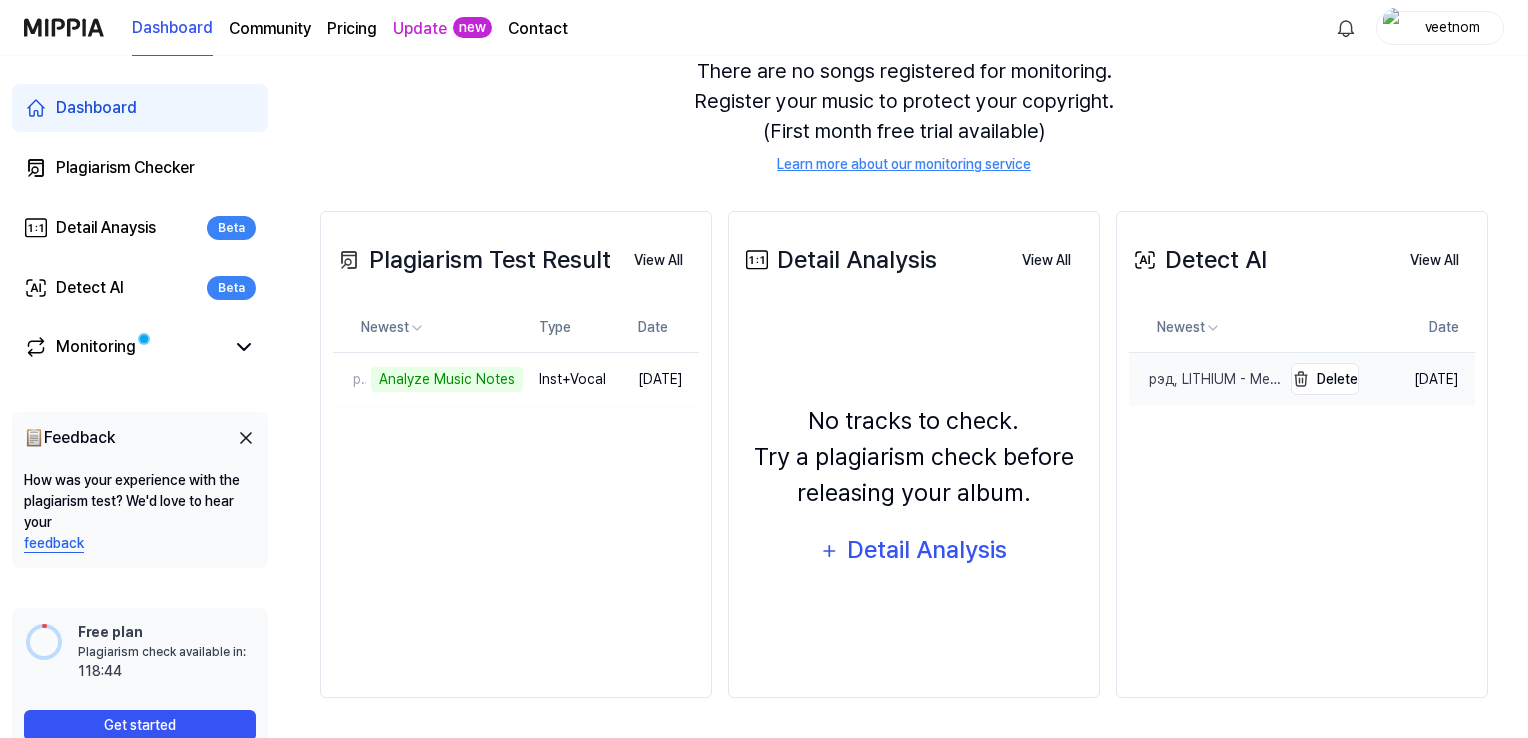 click on "рэд, LITHIUM - Меня подставили (2024)" at bounding box center [1205, 379] 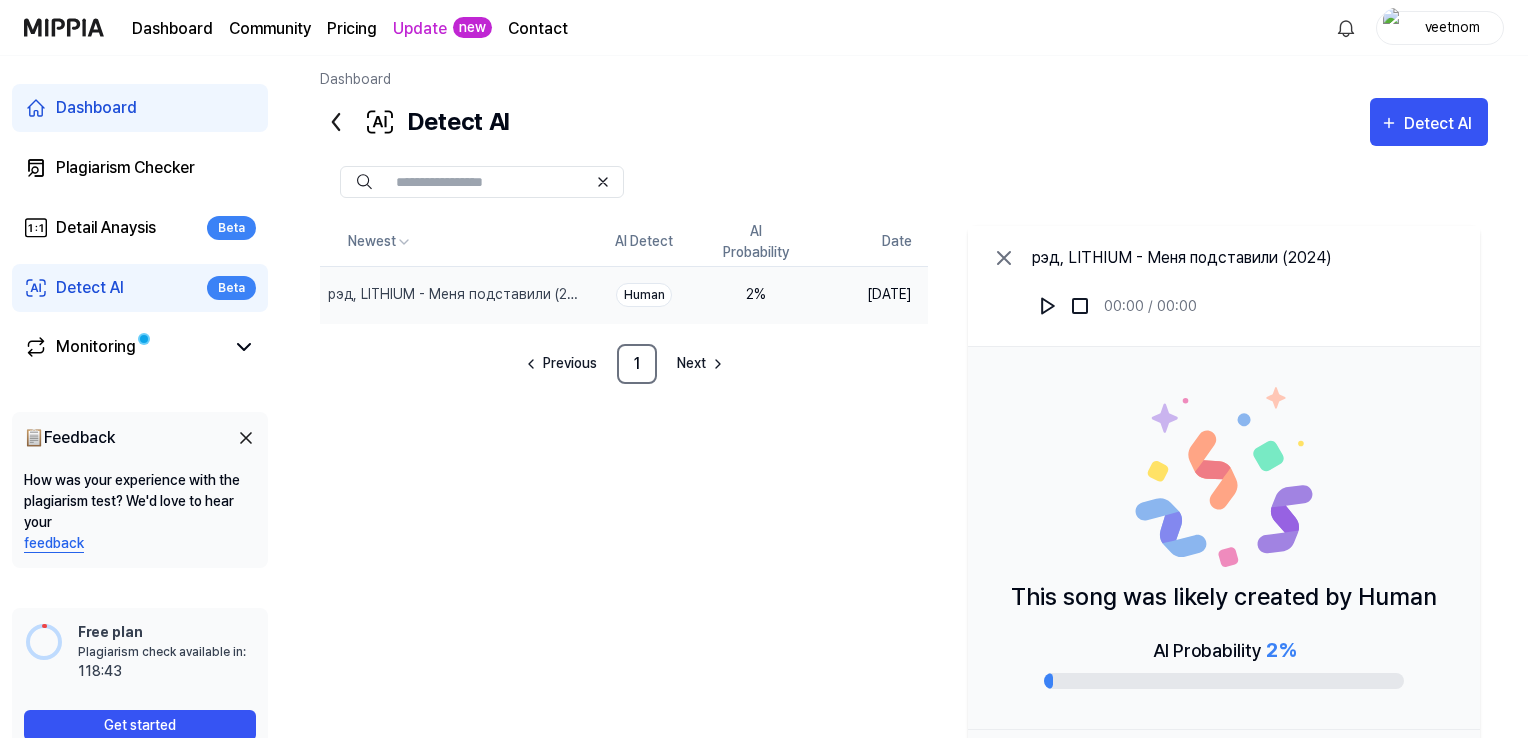 scroll, scrollTop: 102, scrollLeft: 0, axis: vertical 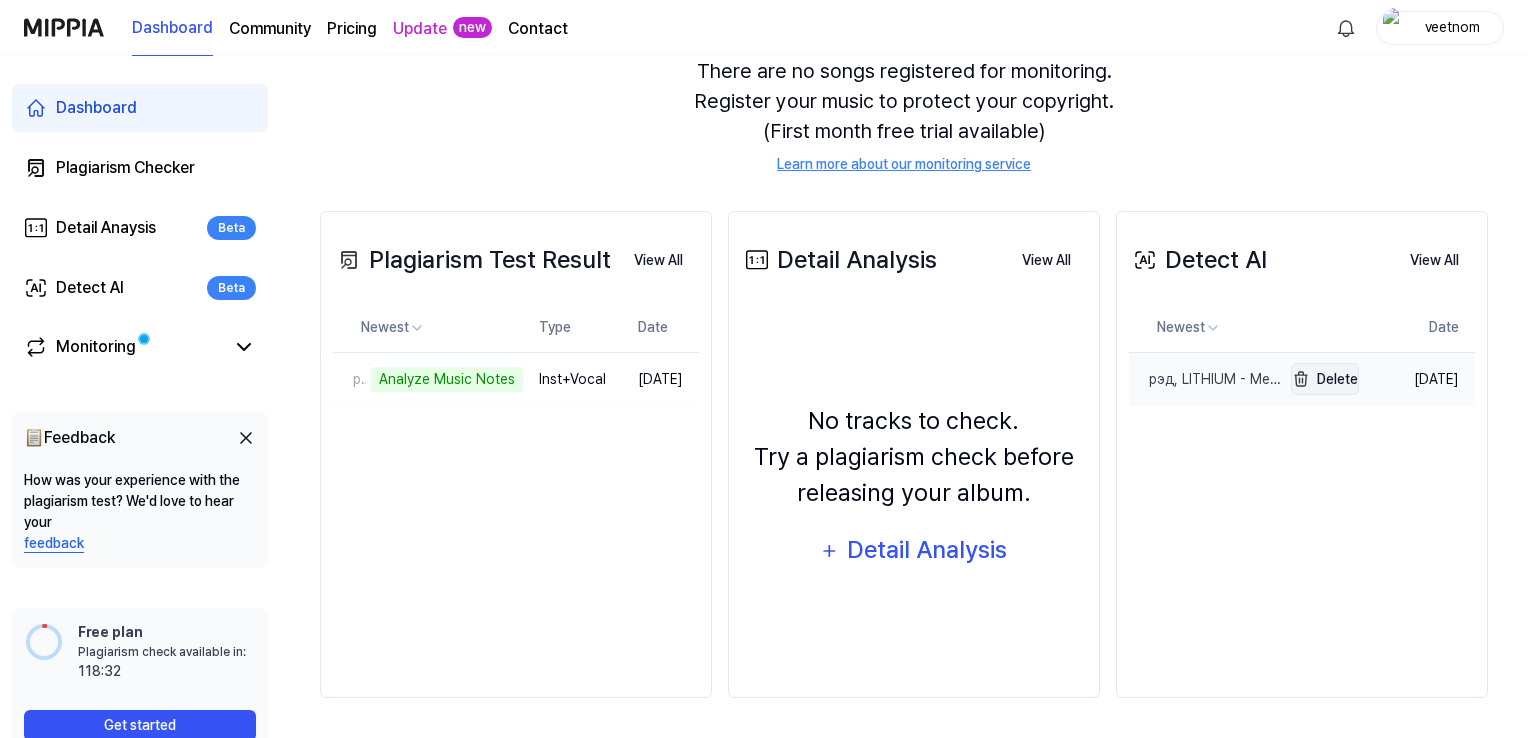 click on "Delete" at bounding box center (1325, 379) 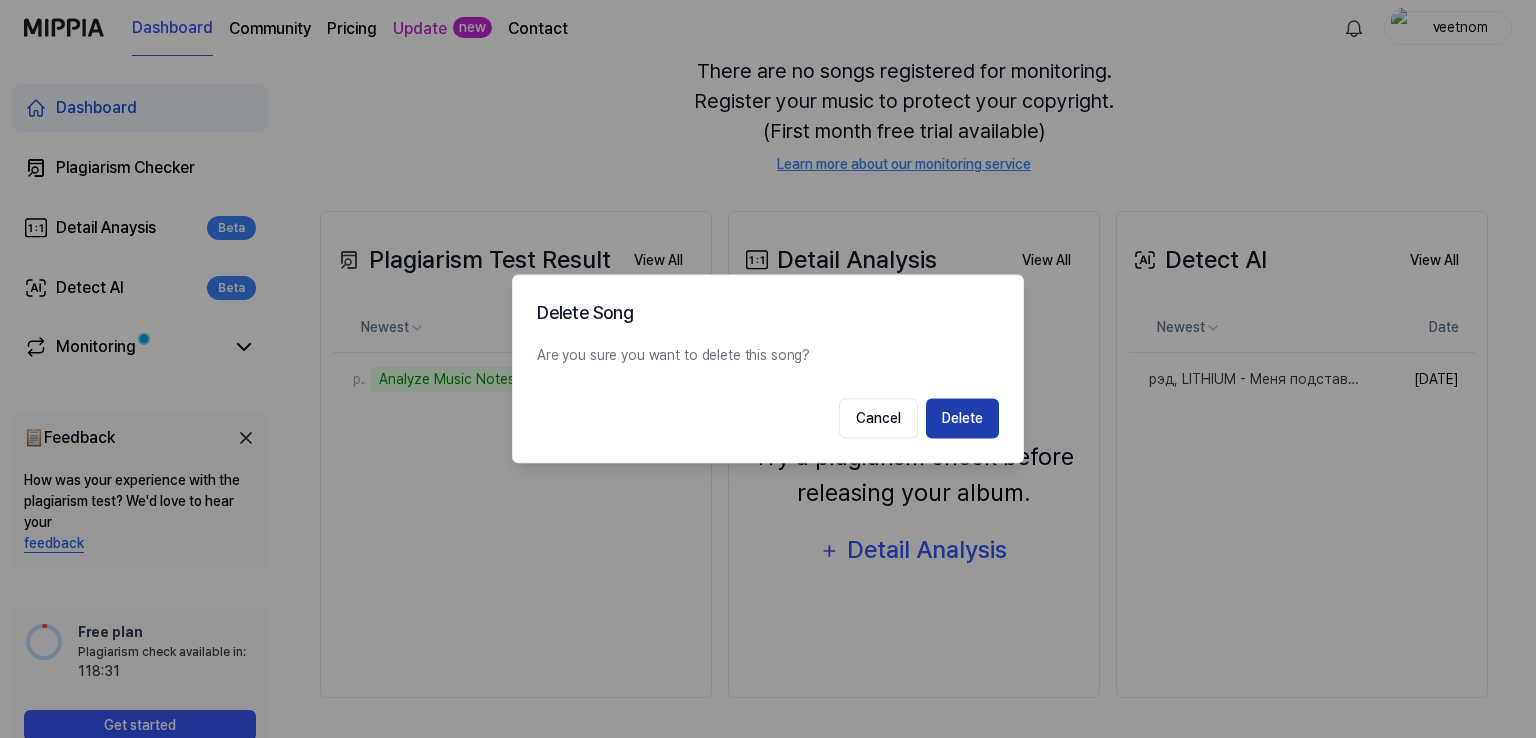 click on "Delete" at bounding box center [962, 419] 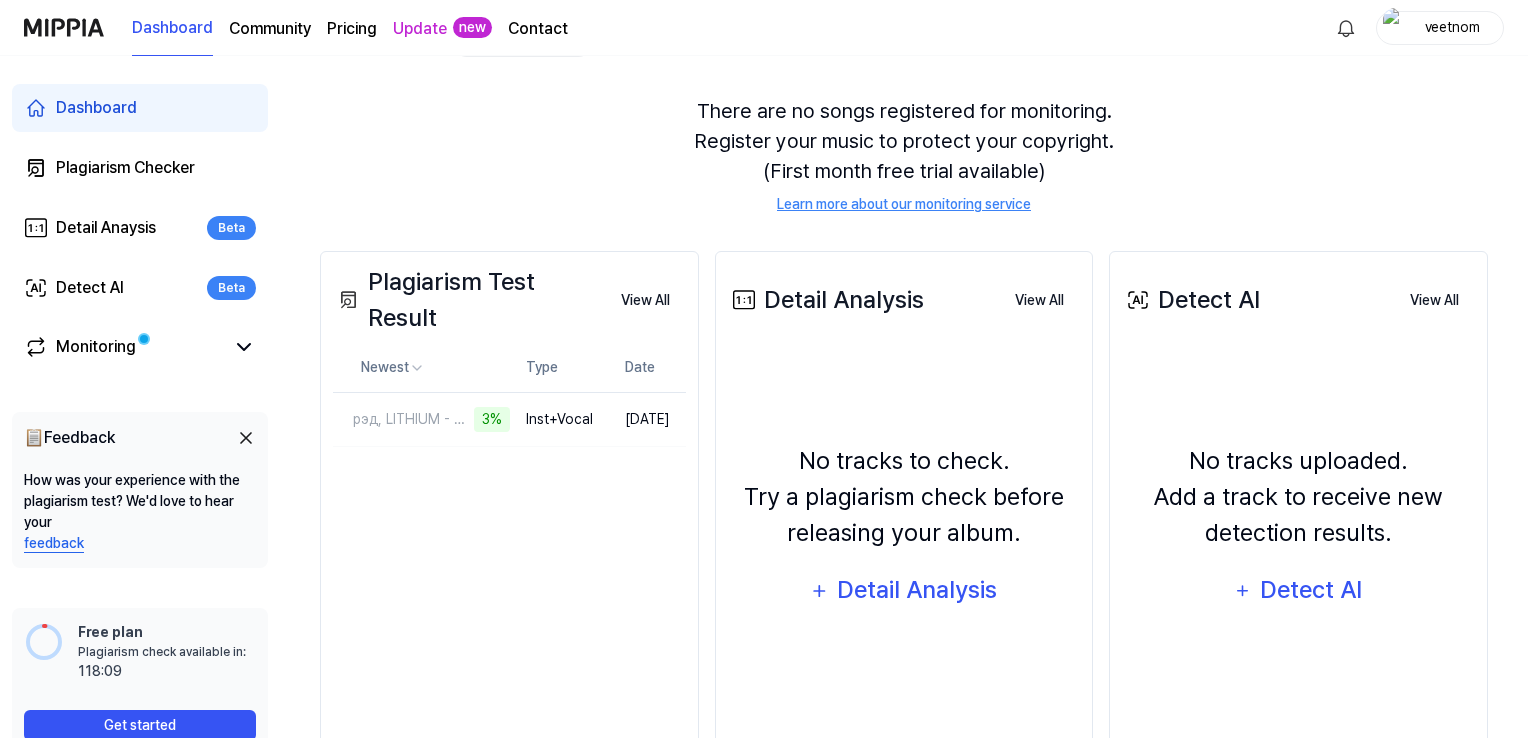 scroll, scrollTop: 240, scrollLeft: 0, axis: vertical 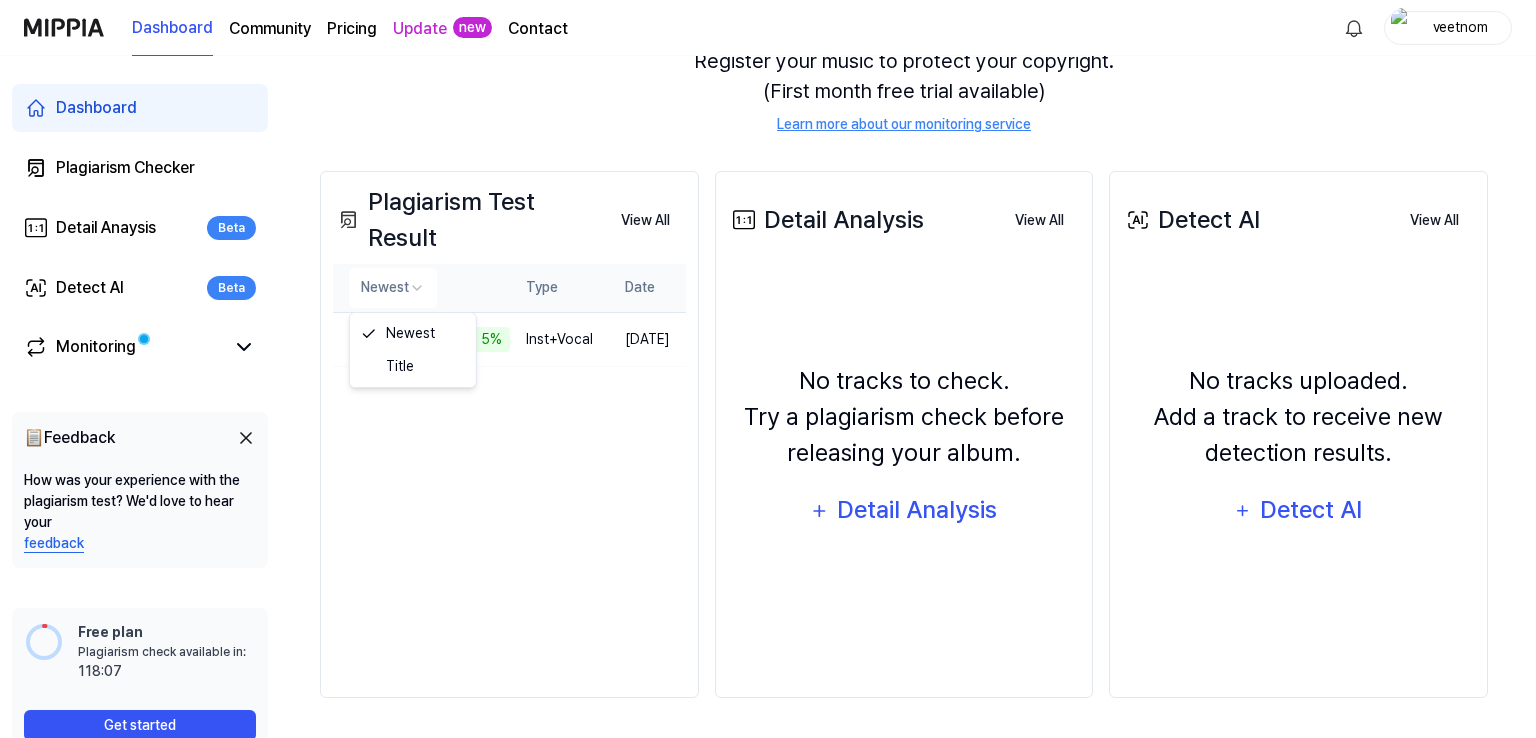 click on "Dashboard Community Pricing Update new Contact veetnom Dashboard Plagiarism Checker Detail Anaysis Beta Detect AI Beta Monitoring 📋  Feedback How was your experience with the plagiarism test? We'd love to hear your  feedback Free plan Plagiarism check available in:  available in:      118:07 Get started Dashboard Start New Test Monitoring Checking Now View All Monitoring There are no songs registered for monitoring.
Register your music to protect your copyright.
(First month free trial available) Learn more about our monitoring service Plagiarism Test Result View All Plagiarism Test Result Newest Type Date рэд, LITHIUM - Меня подставили (2024)  5% Delete Inst+Vocal Jul 7, 2025 View All Detail Analysis View All Detail Analysis No tracks to check.
Try a plagiarism check before releasing your album. Detail Analysis View All Detect AI View All Detect AI No tracks uploaded.
Add a track to receive new detection results. Detect AI View All Newest Title" at bounding box center (768, 129) 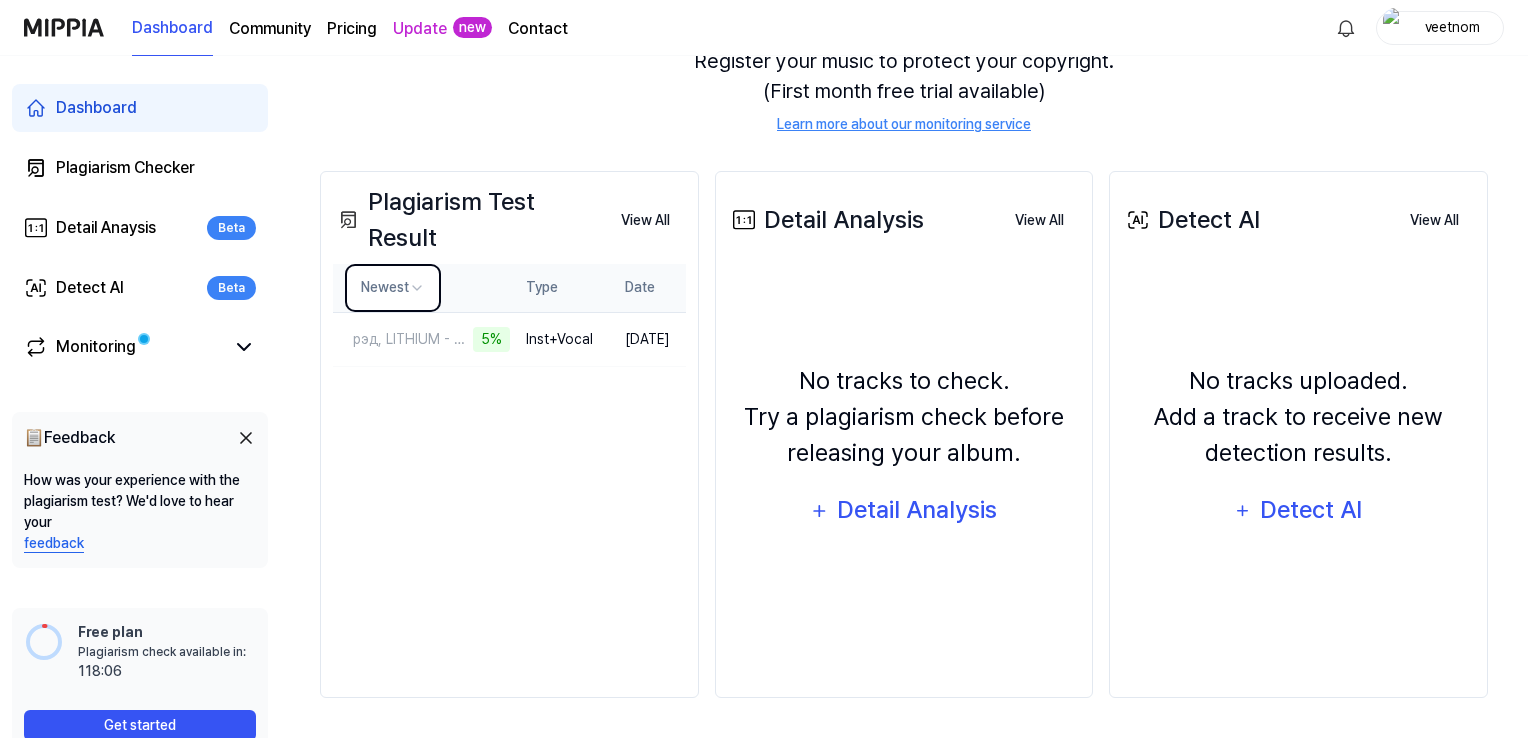 click on "Dashboard Community Pricing Update new Contact veetnom Dashboard Plagiarism Checker Detail Anaysis Beta Detect AI Beta Monitoring 📋  Feedback How was your experience with the plagiarism test? We'd love to hear your  feedback Free plan Plagiarism check available in:  available in:      118:06 Get started Dashboard Start New Test Monitoring Checking Now View All Monitoring There are no songs registered for monitoring.
Register your music to protect your copyright.
(First month free trial available) Learn more about our monitoring service Plagiarism Test Result View All Plagiarism Test Result Newest Type Date рэд, LITHIUM - Меня подставили (2024)  5% Delete Inst+Vocal Jul 7, 2025 View All Detail Analysis View All Detail Analysis No tracks to check.
Try a plagiarism check before releasing your album. Detail Analysis View All Detect AI View All Detect AI No tracks uploaded.
Add a track to receive new detection results. Detect AI View All" at bounding box center [764, 129] 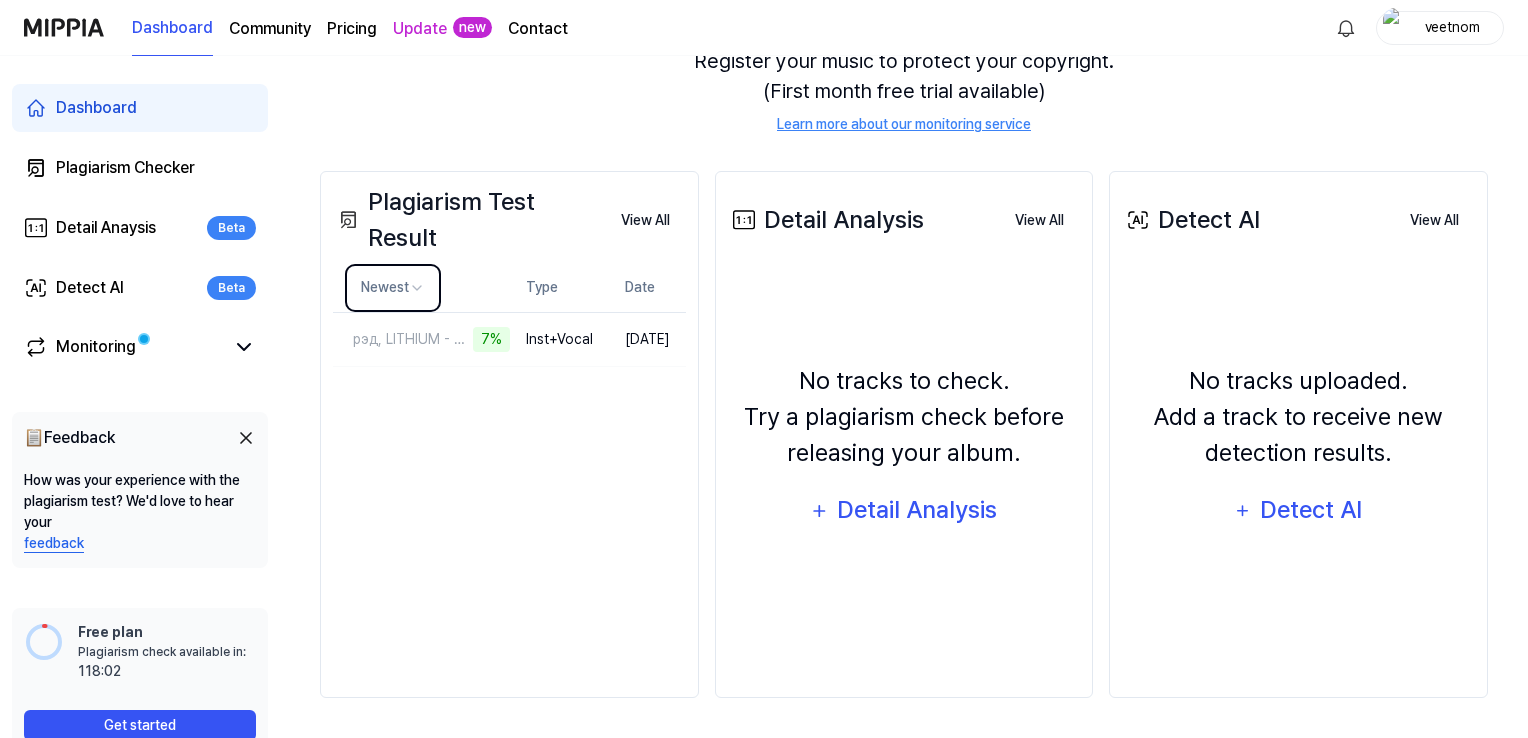 type 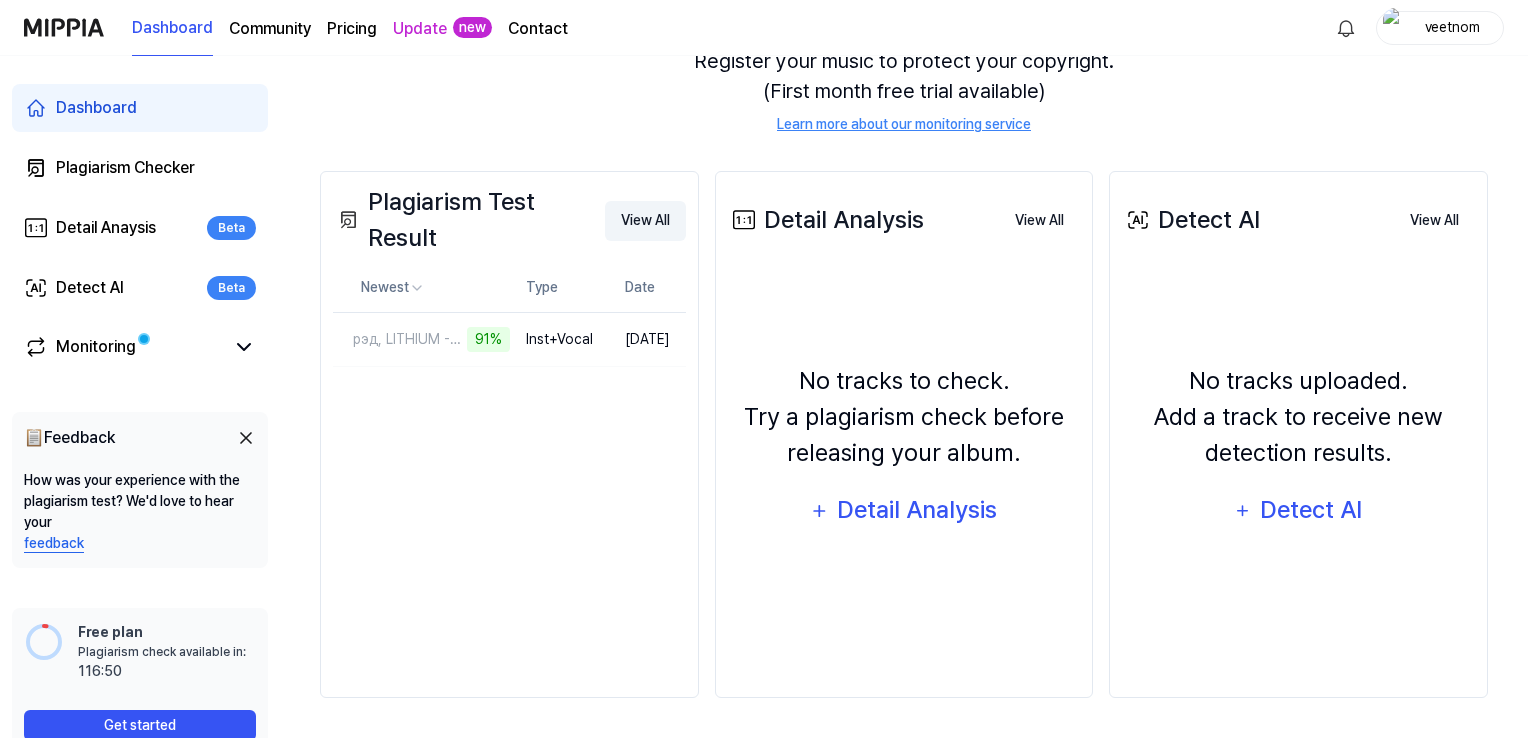 click on "View All" at bounding box center [645, 221] 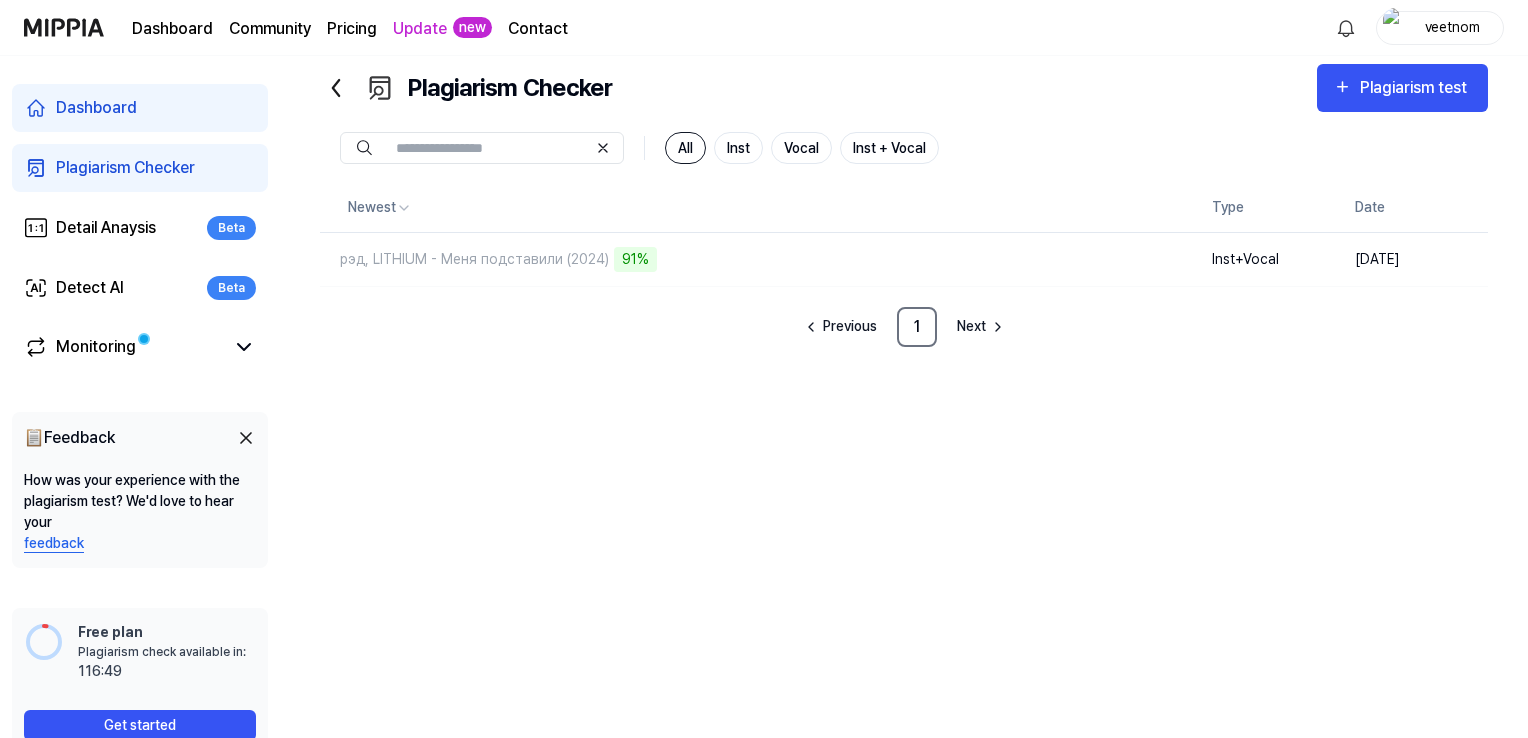 scroll, scrollTop: 44, scrollLeft: 0, axis: vertical 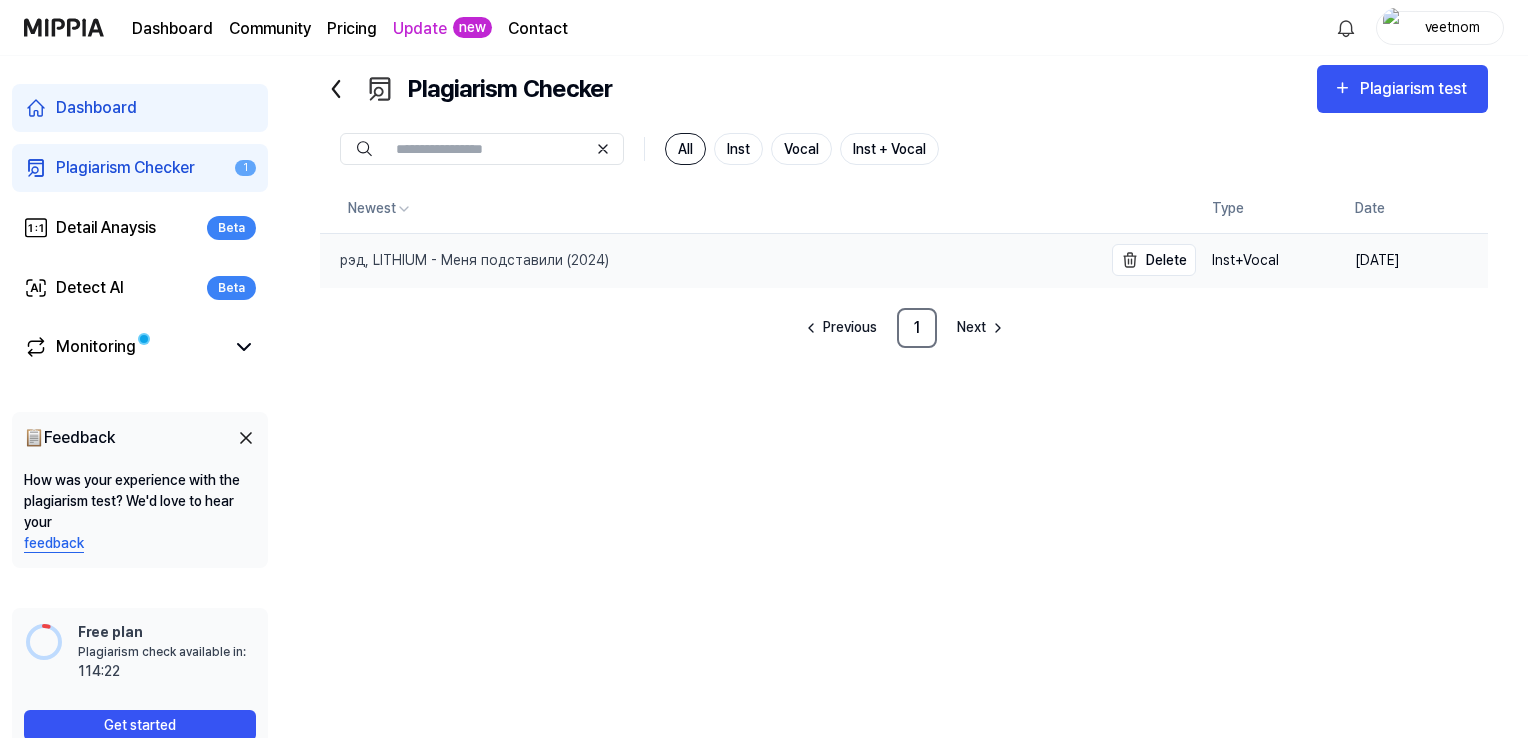 click on "рэд, LITHIUM - Меня подставили (2024)" at bounding box center [464, 260] 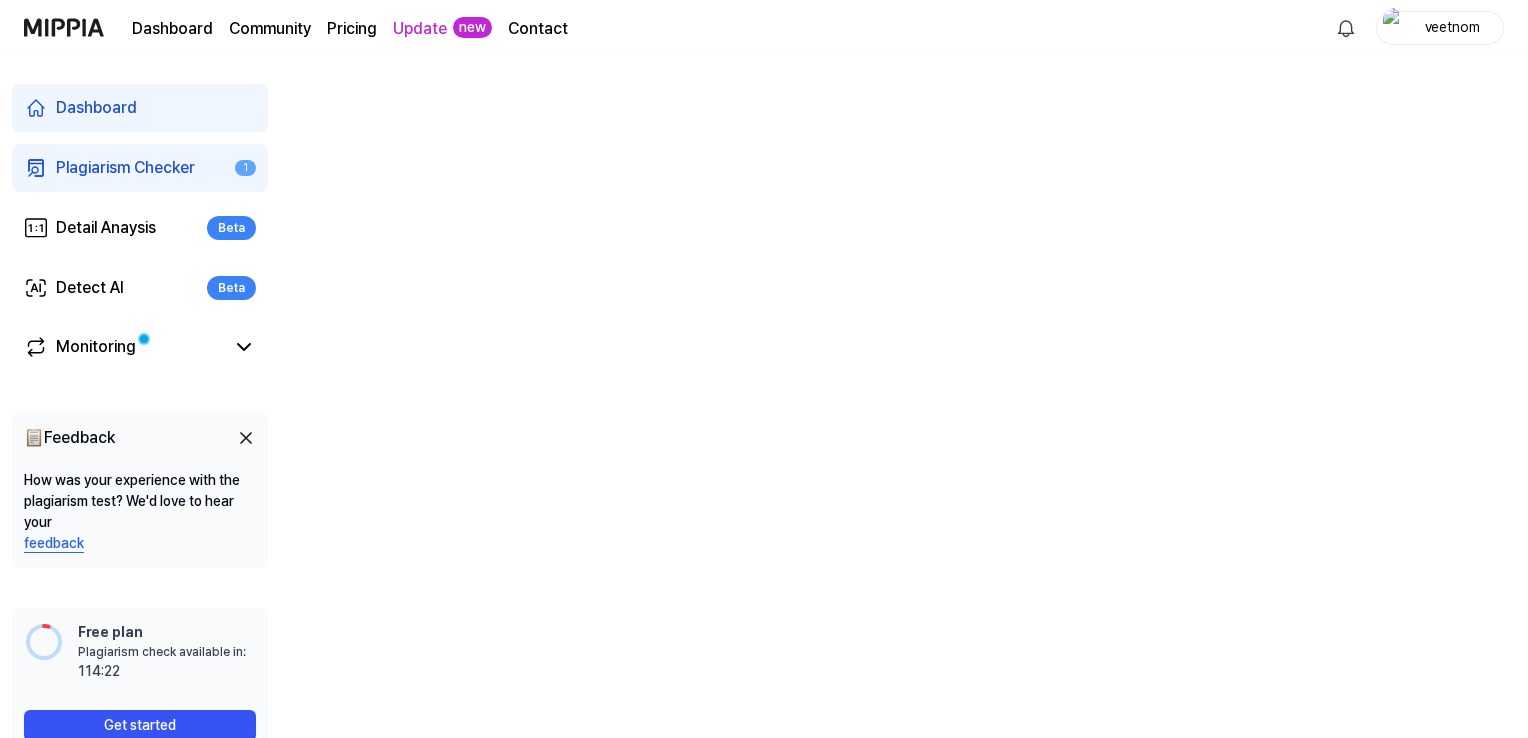scroll, scrollTop: 0, scrollLeft: 0, axis: both 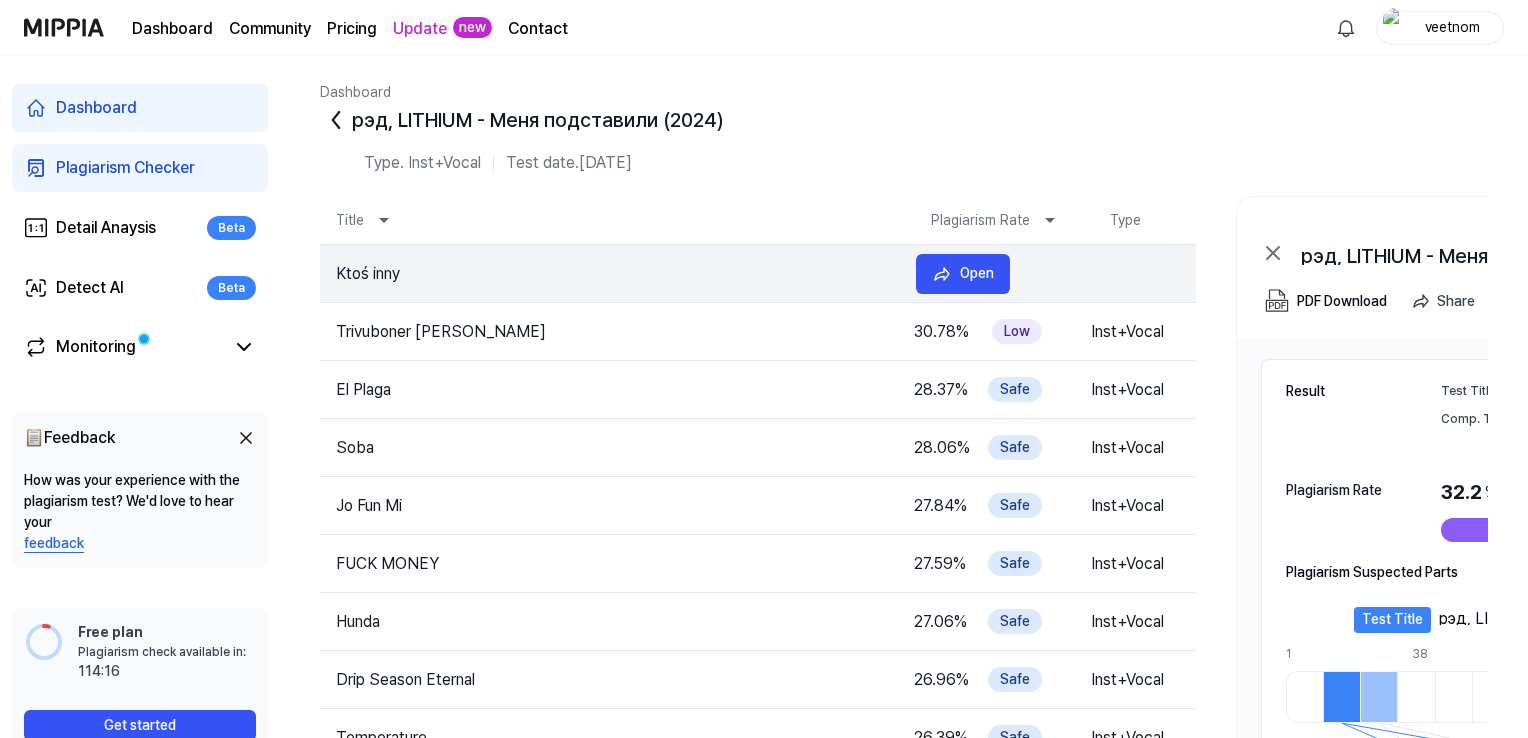 click on "Ktoś inny" at bounding box center (610, 274) 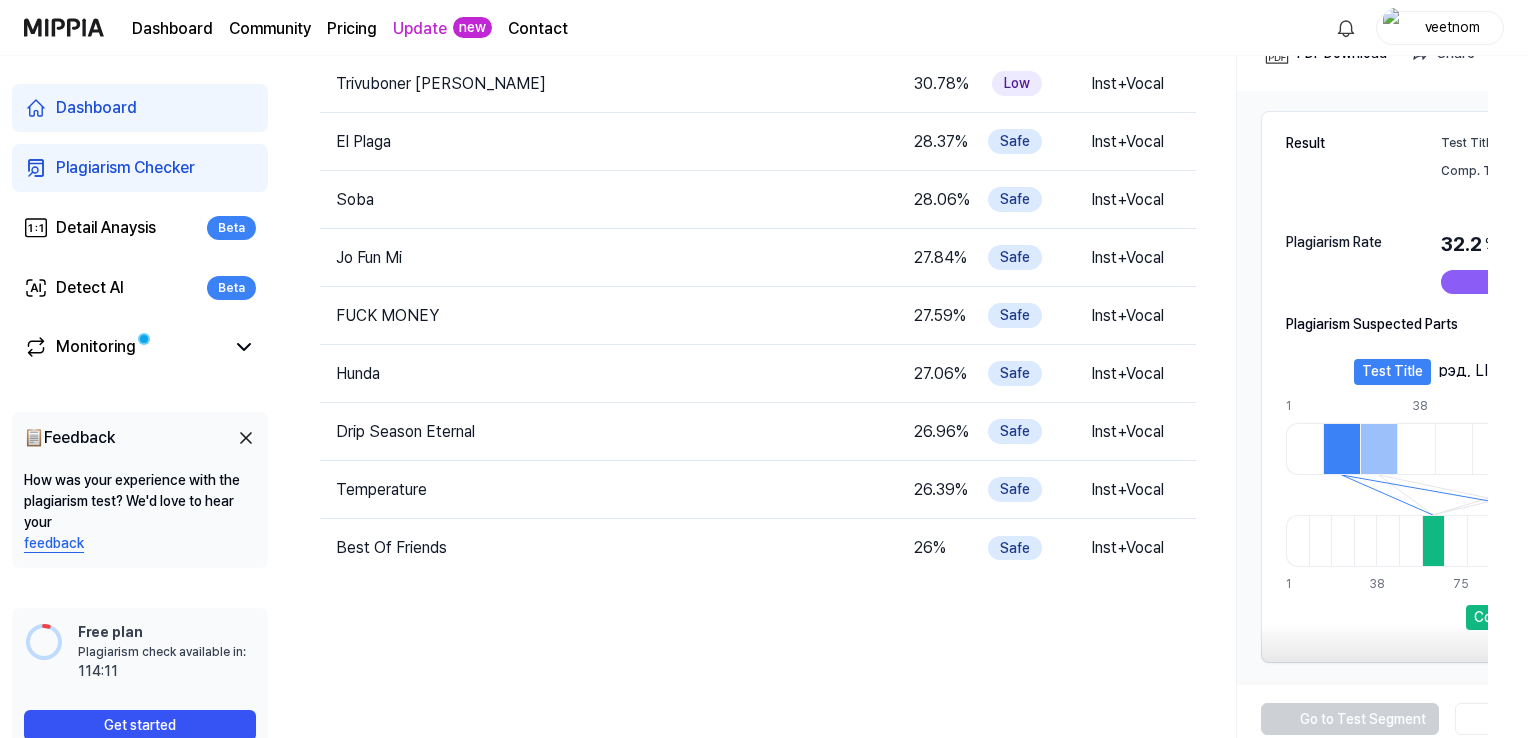 scroll, scrollTop: 251, scrollLeft: 0, axis: vertical 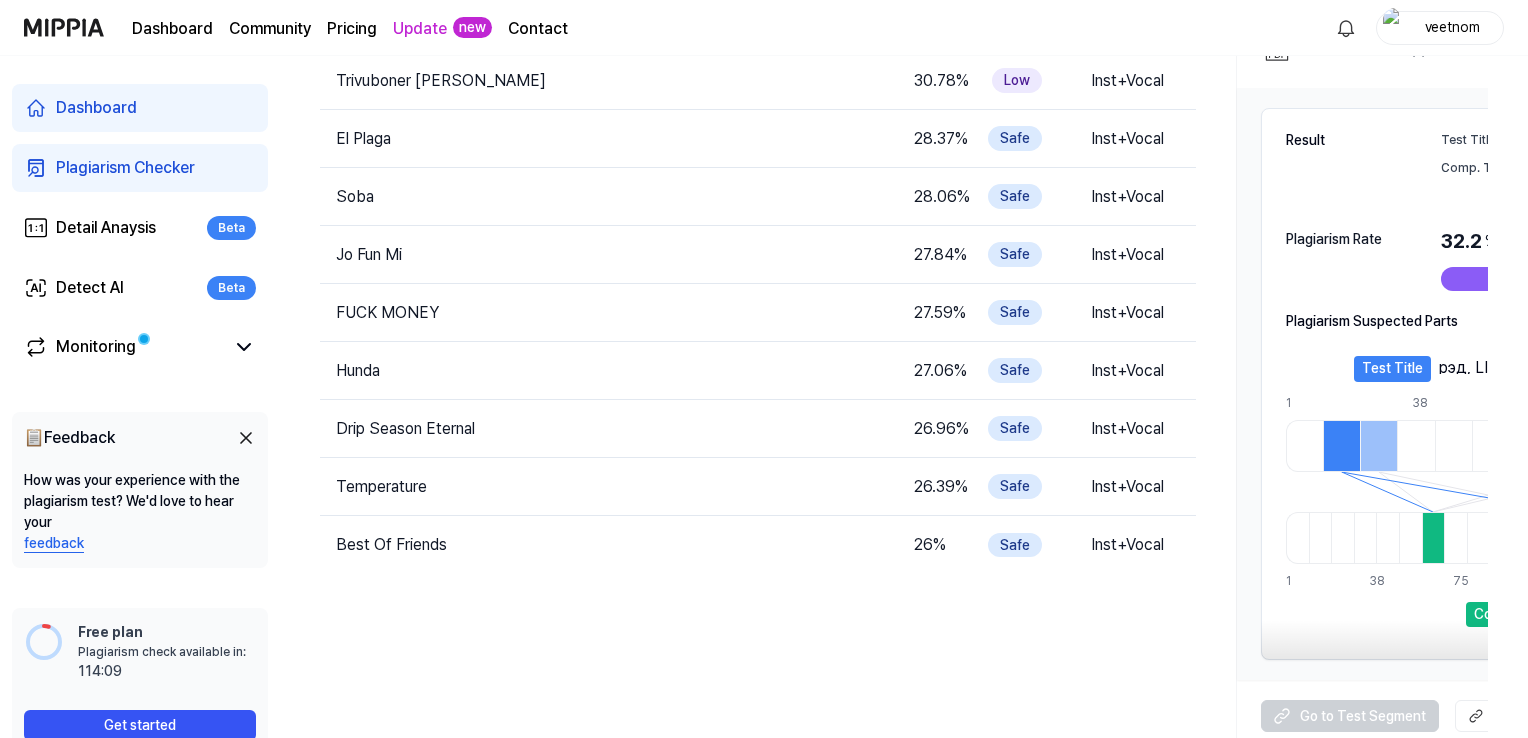 click at bounding box center [1378, 446] 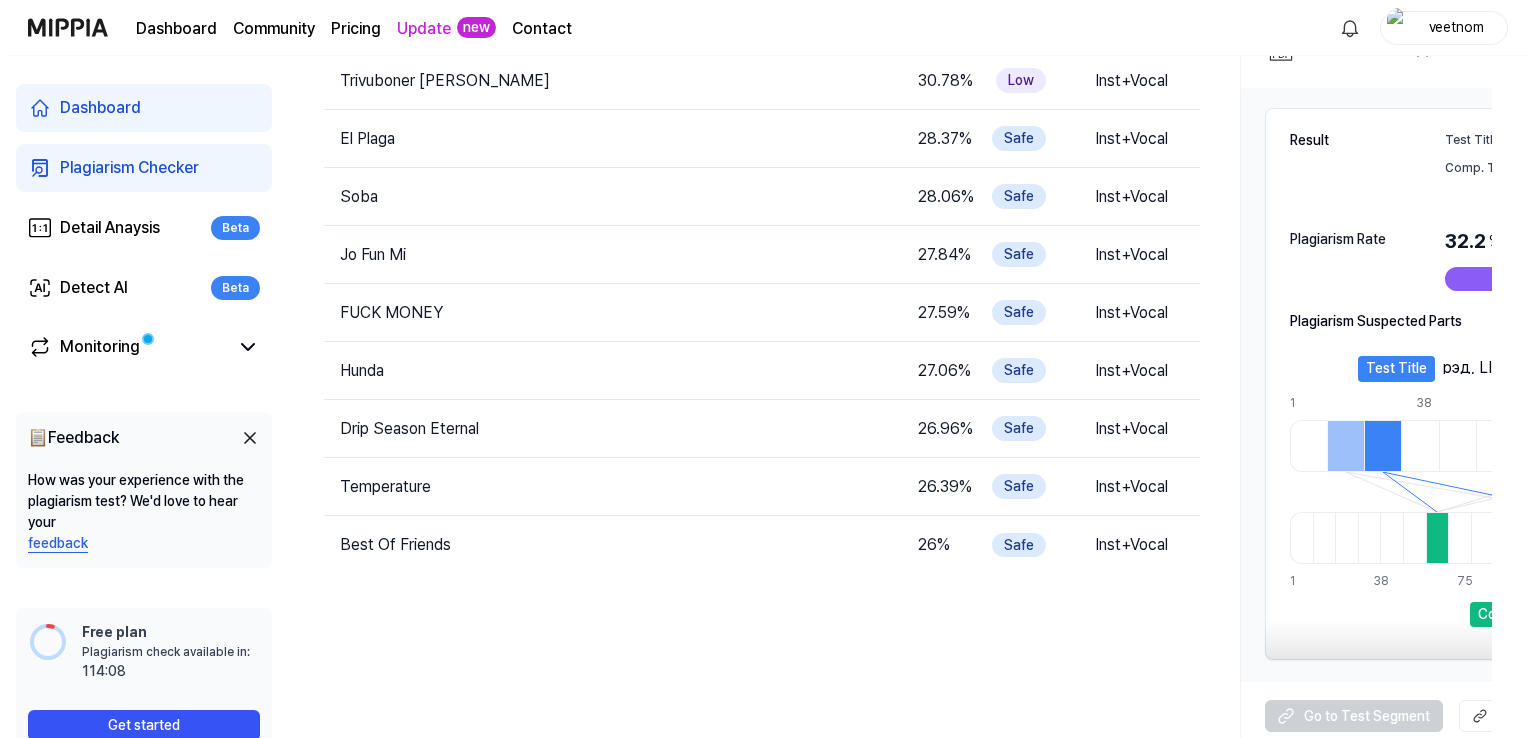 scroll, scrollTop: 0, scrollLeft: 0, axis: both 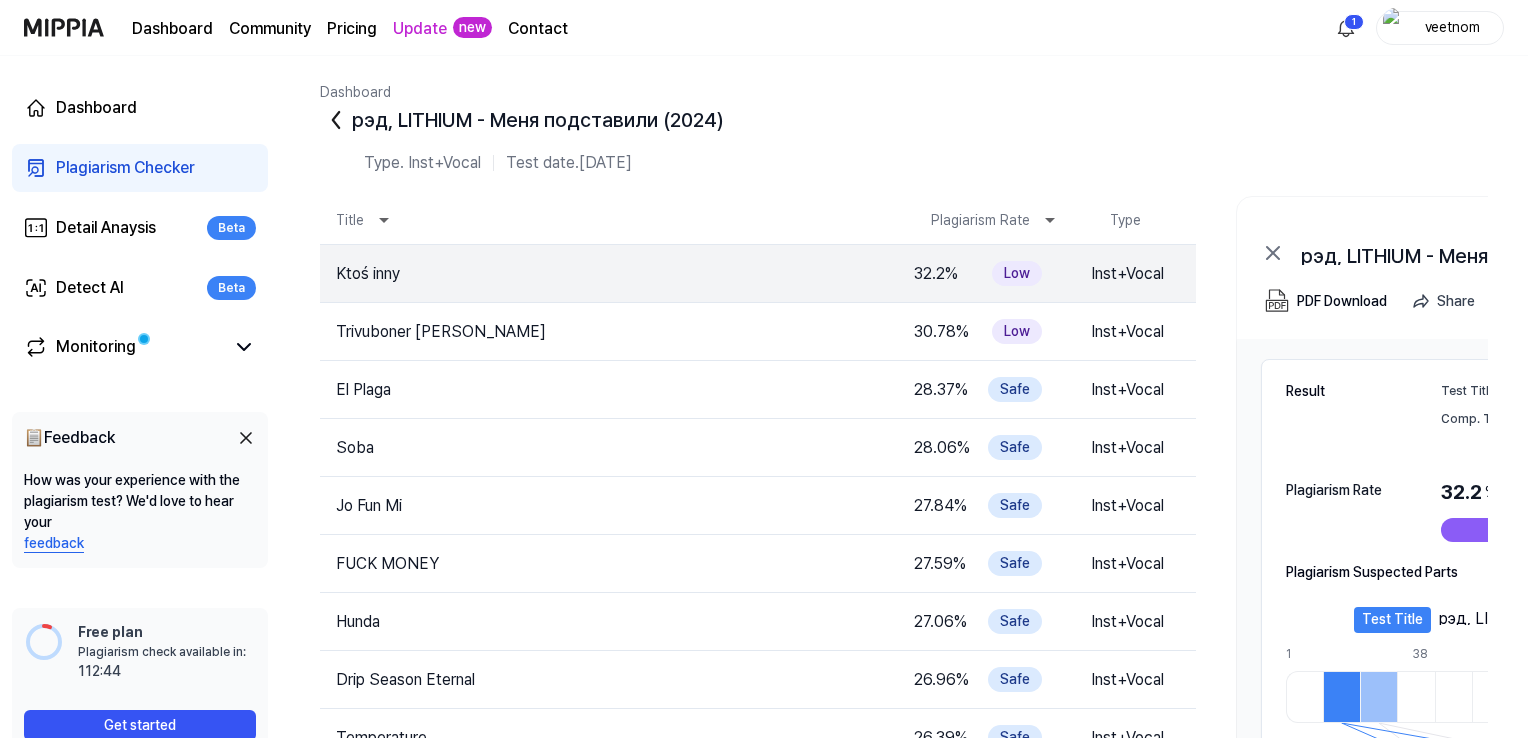 click 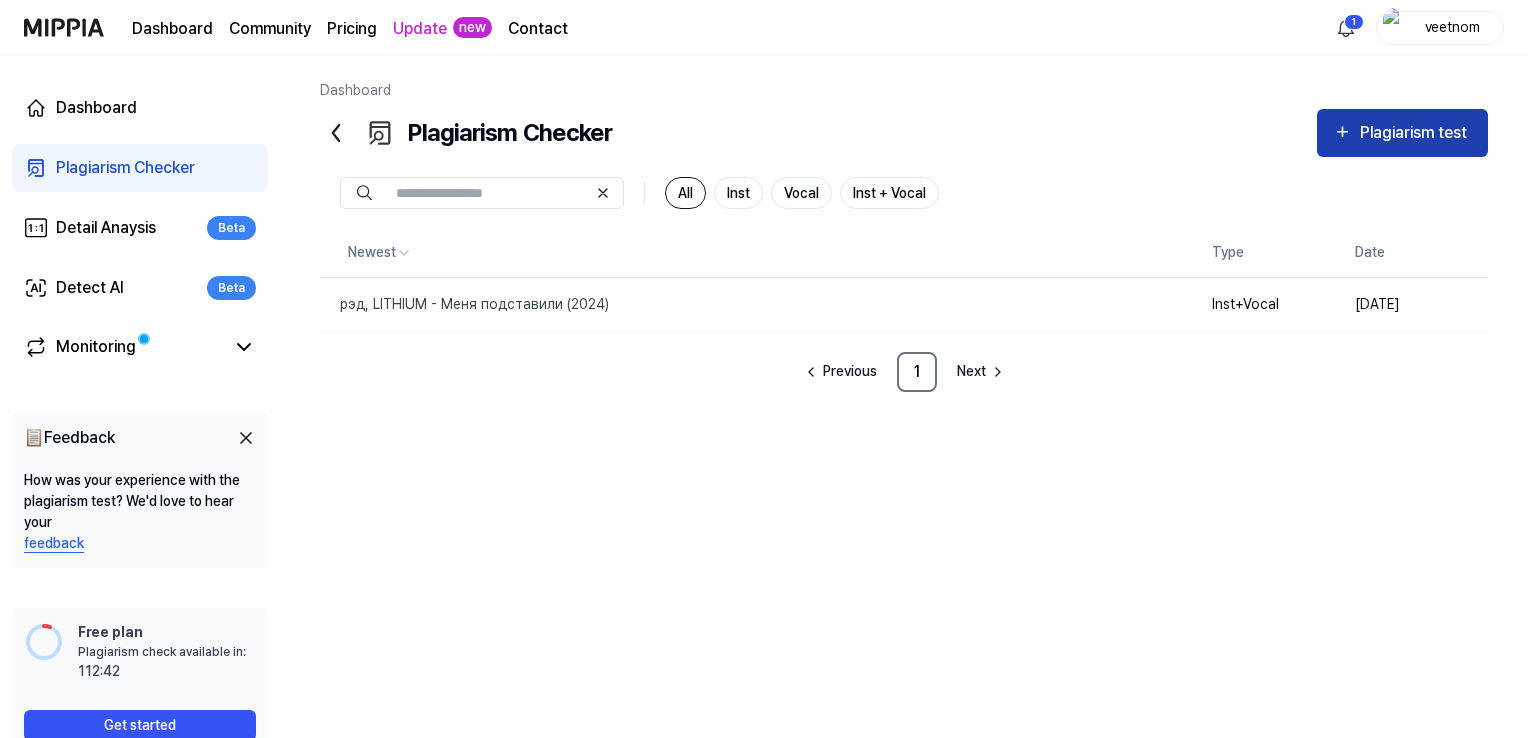 click on "Plagiarism test" at bounding box center [1402, 133] 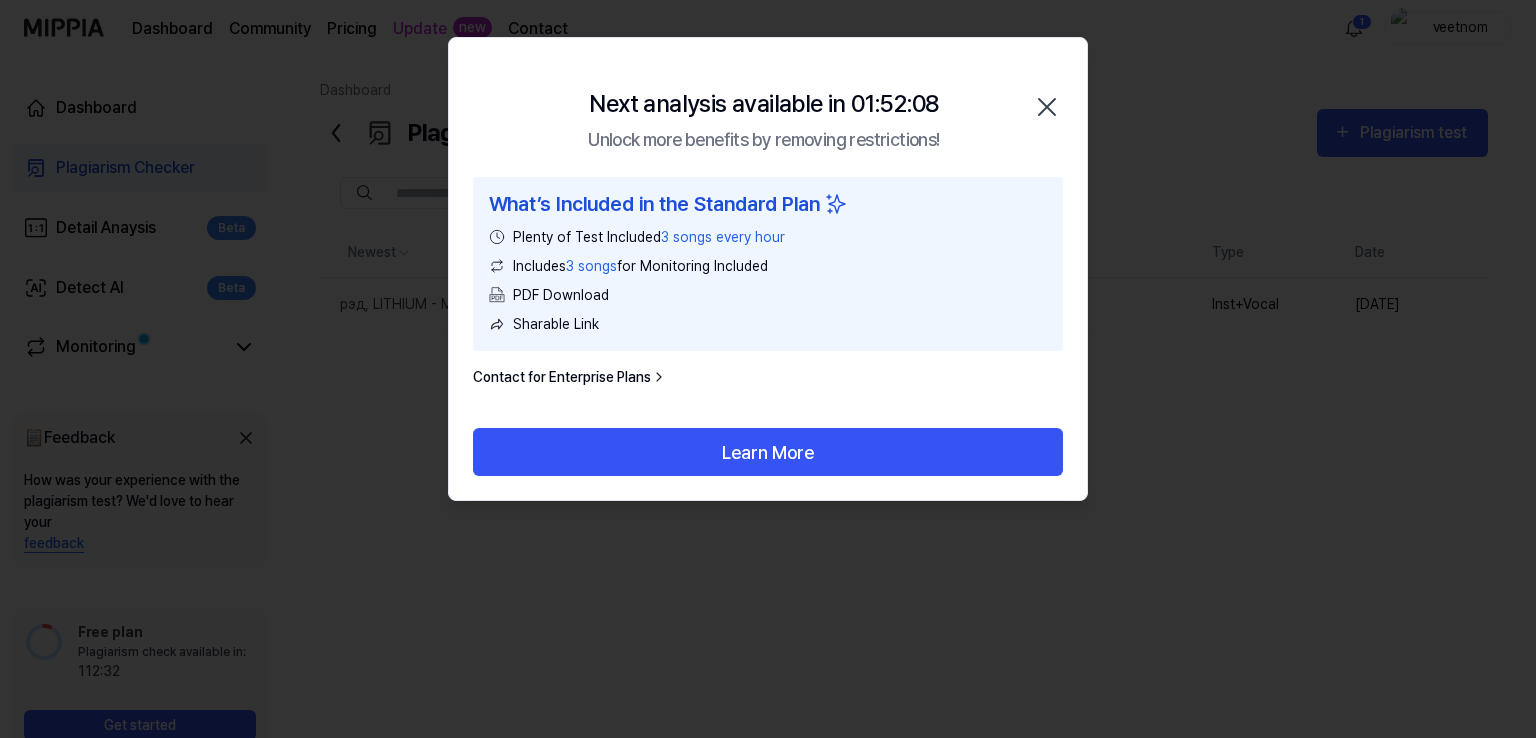 click 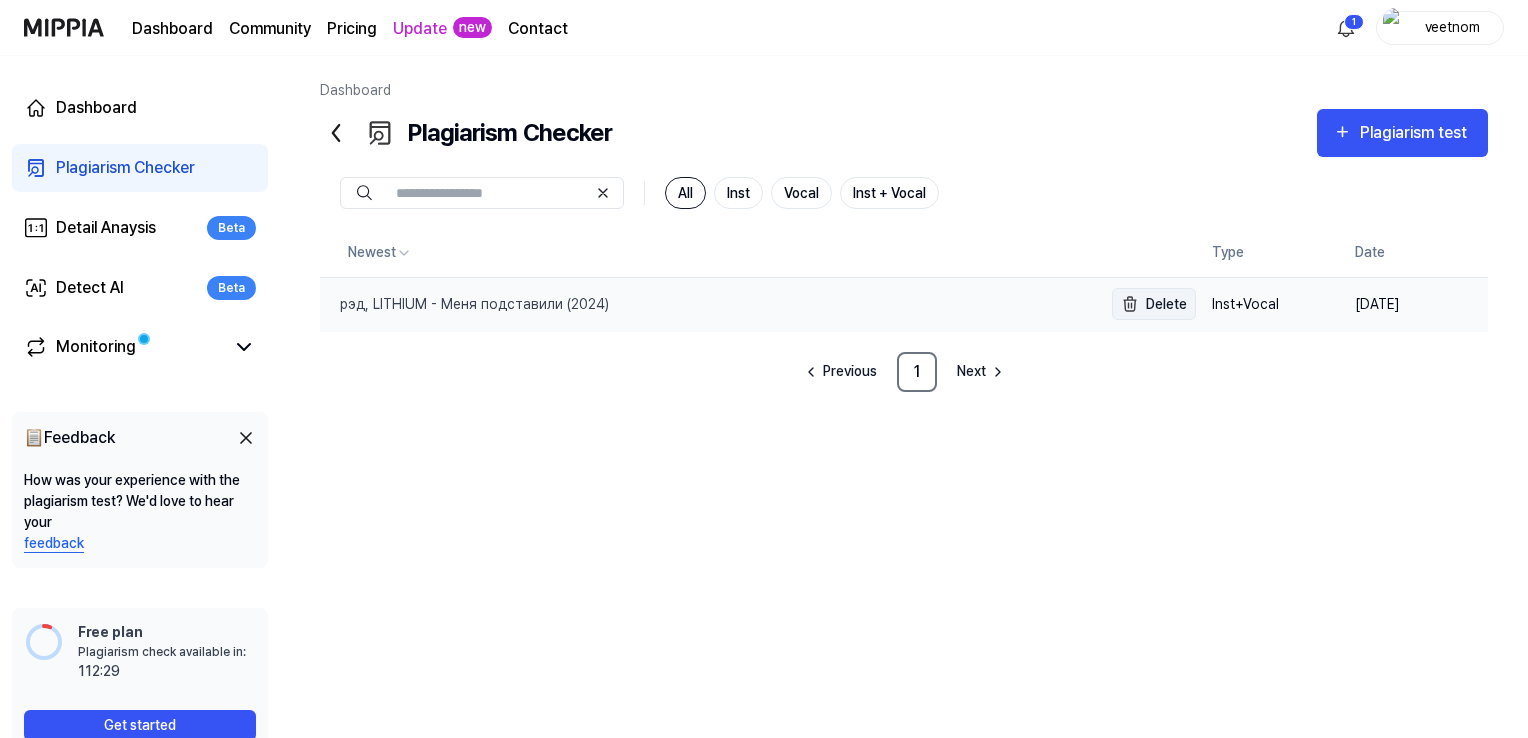 click at bounding box center [1130, 304] 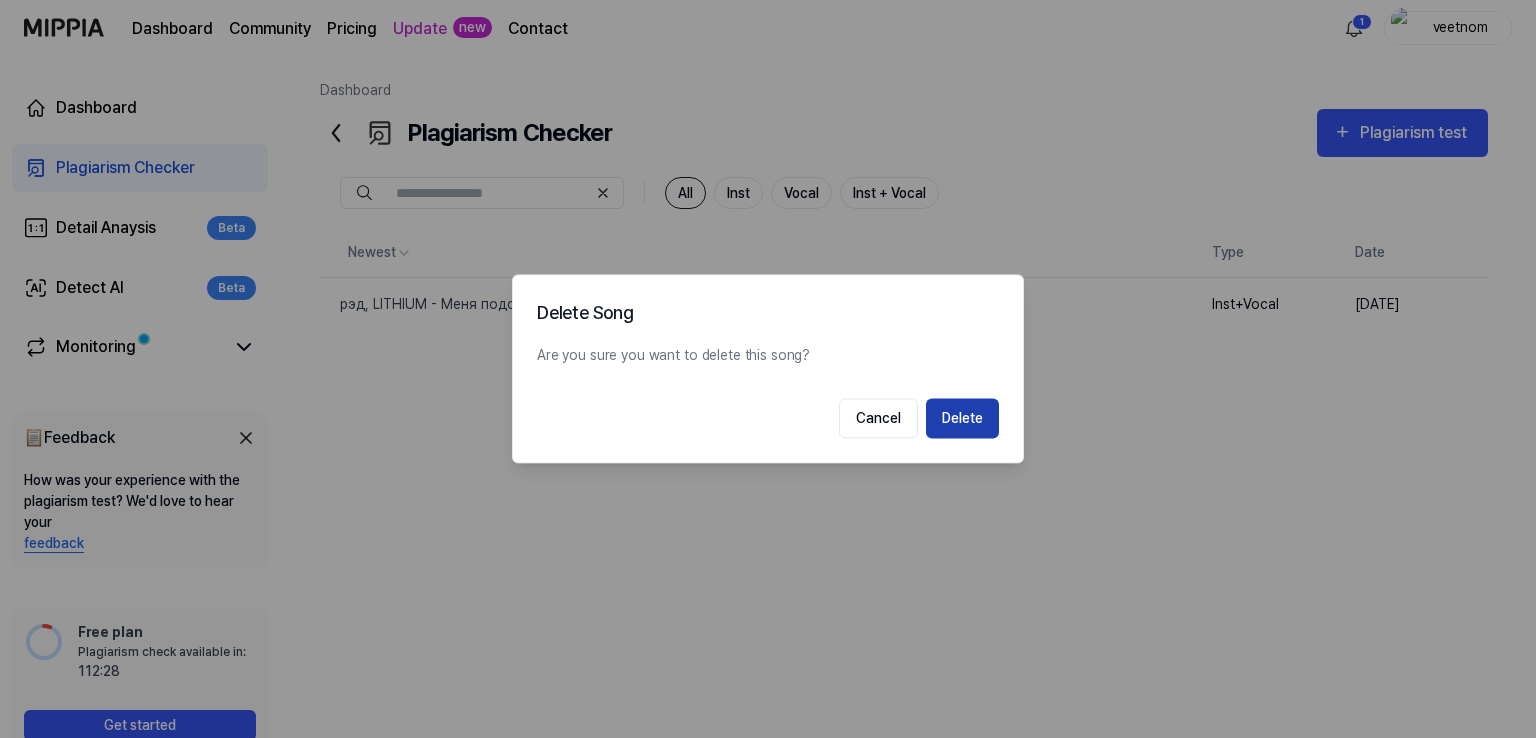 click on "Delete" at bounding box center (962, 419) 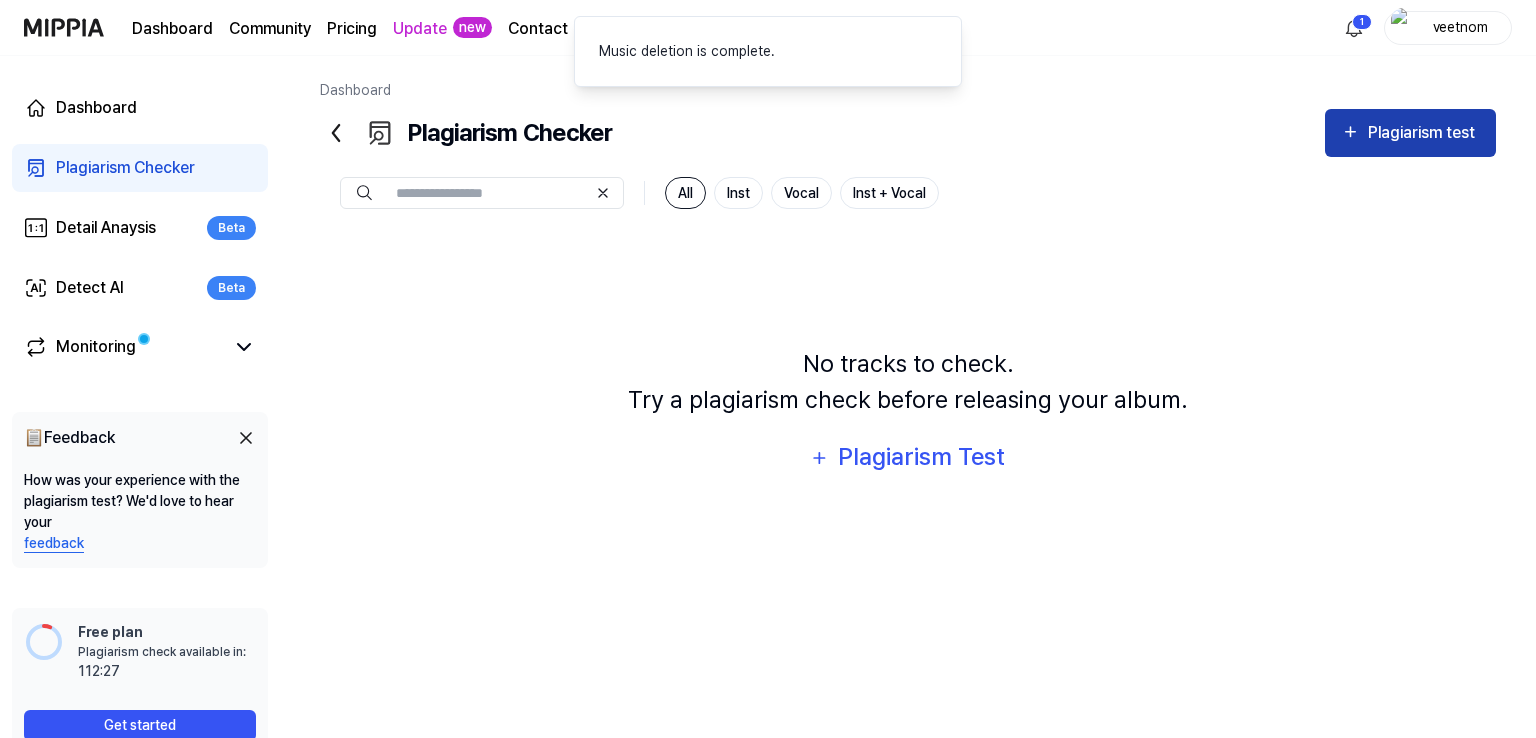 click on "Plagiarism test" at bounding box center [1424, 133] 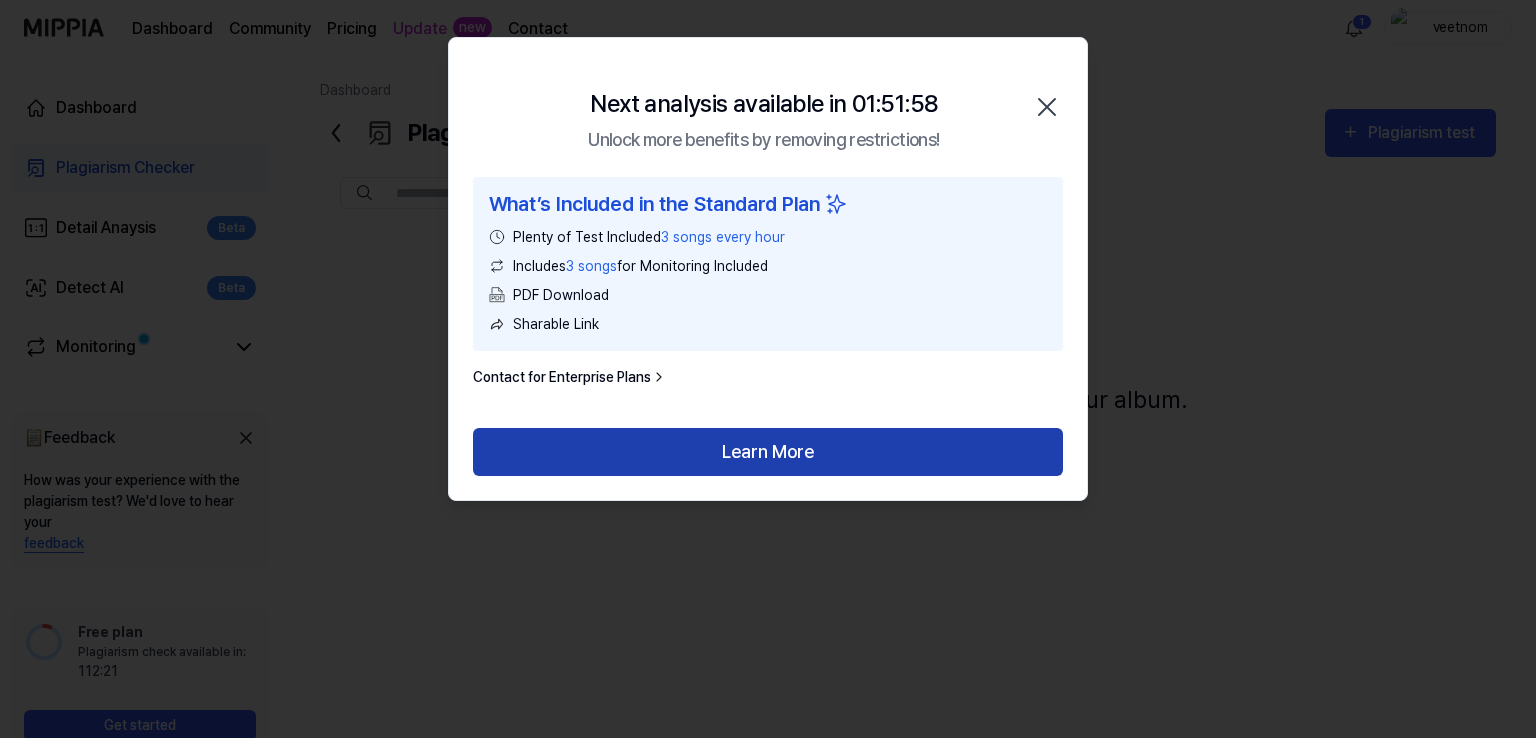click on "Learn More" at bounding box center (768, 452) 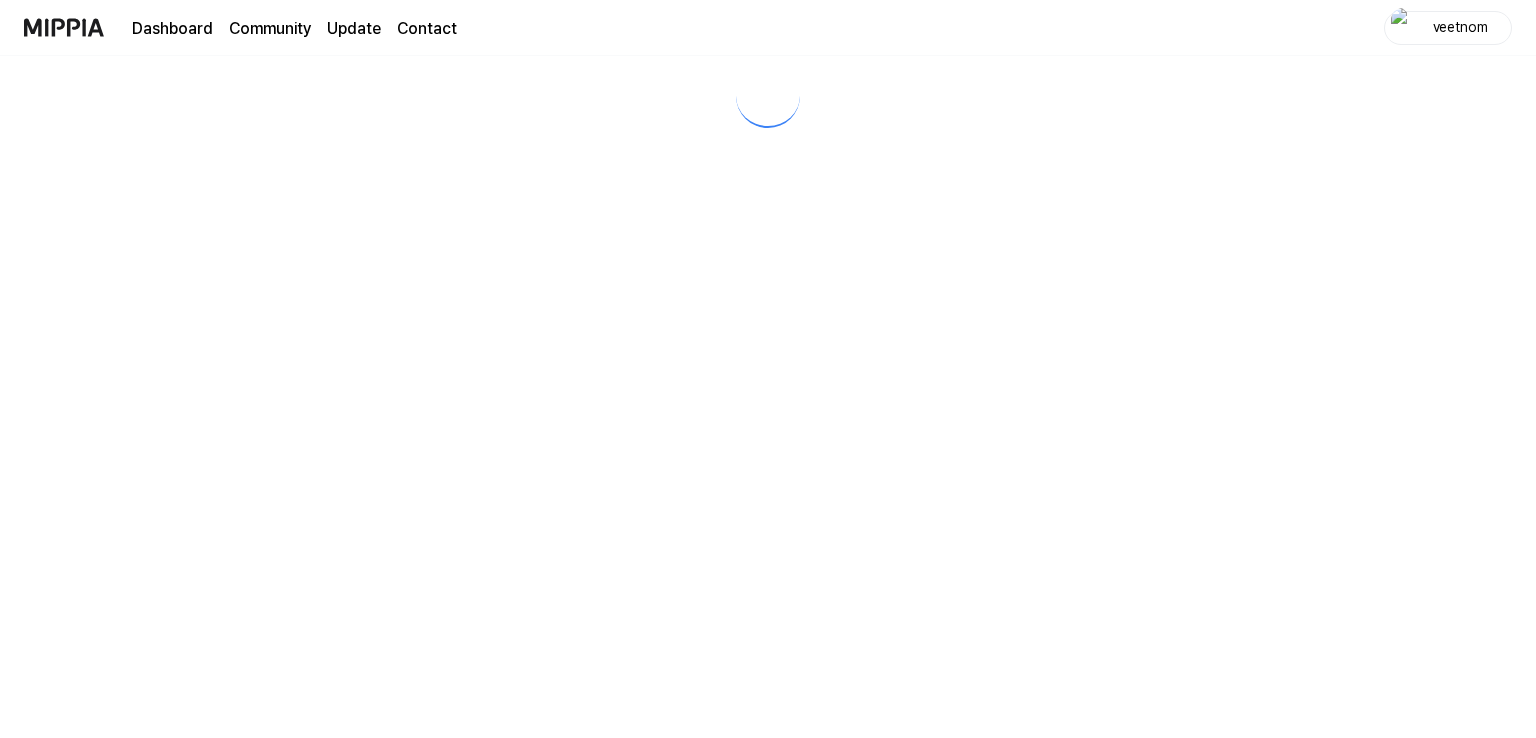 scroll, scrollTop: 0, scrollLeft: 0, axis: both 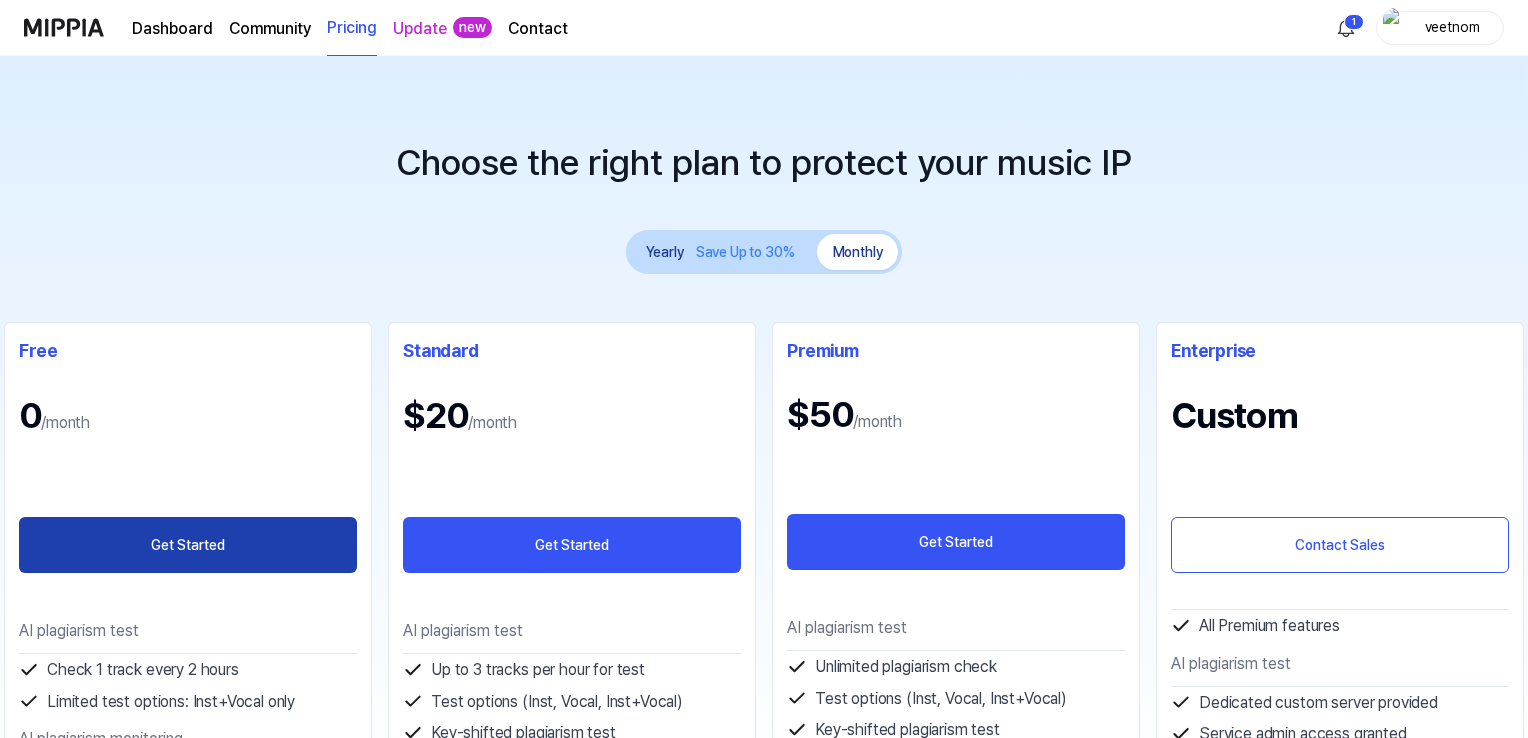 click on "Get Started" at bounding box center (188, 545) 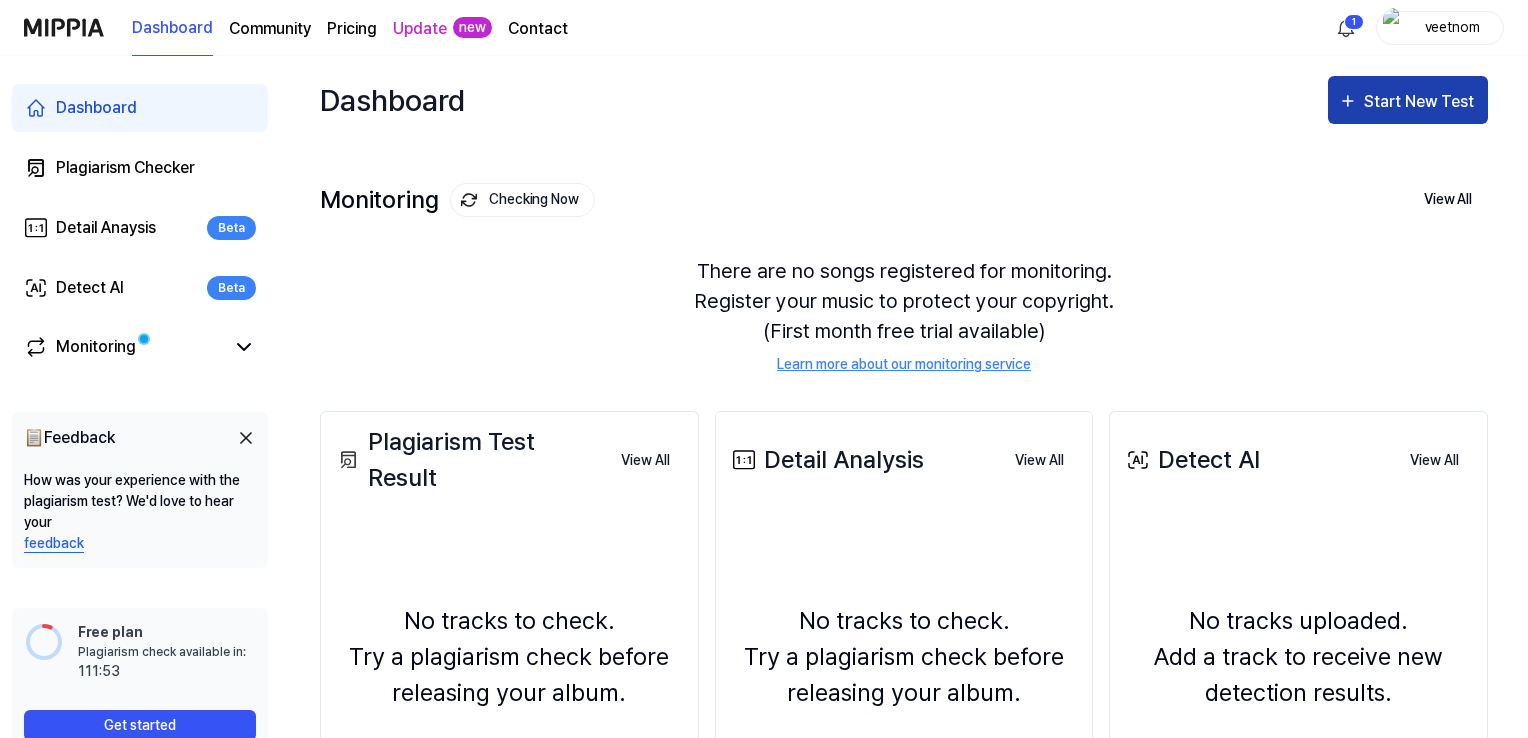 click on "Start New Test" at bounding box center [1421, 102] 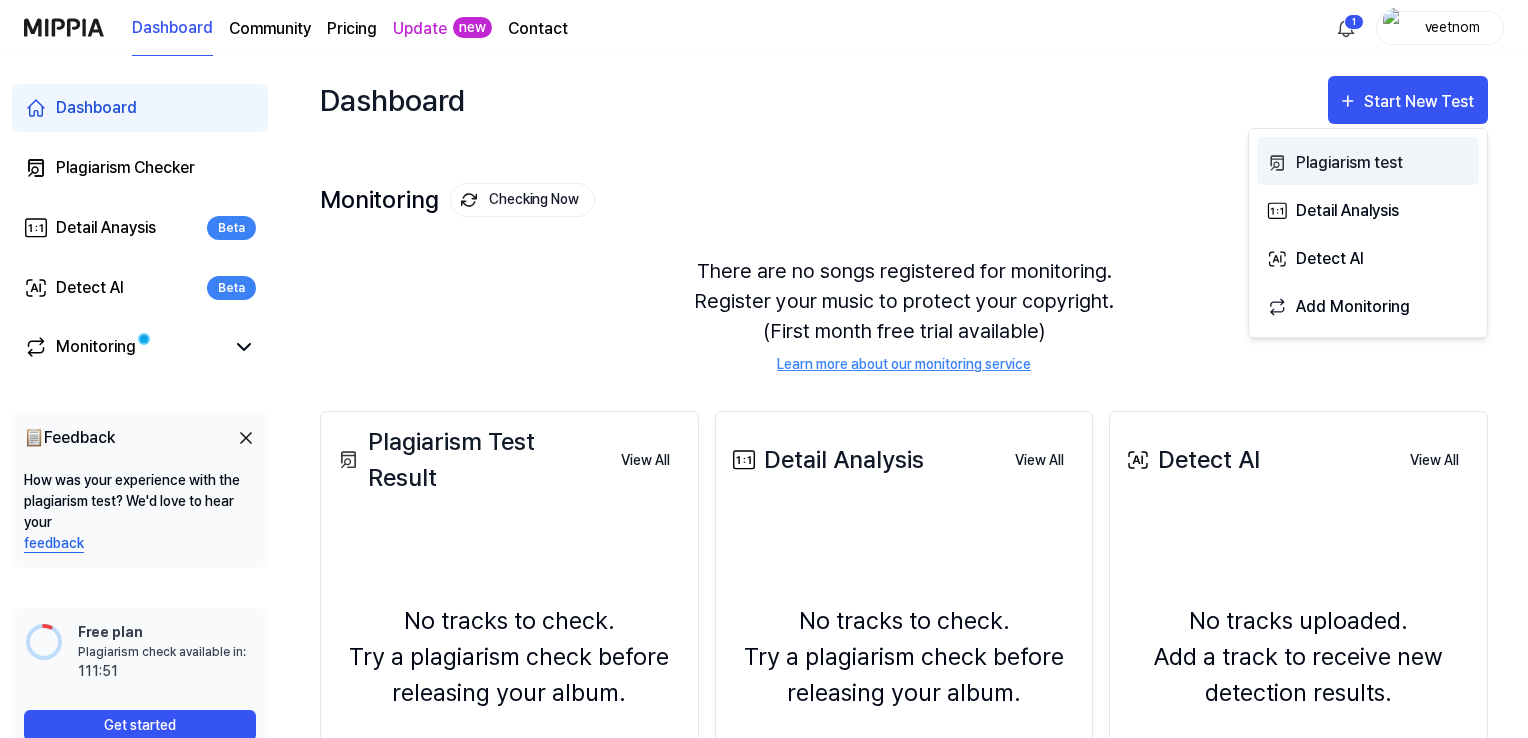 click on "Plagiarism test" at bounding box center [1383, 163] 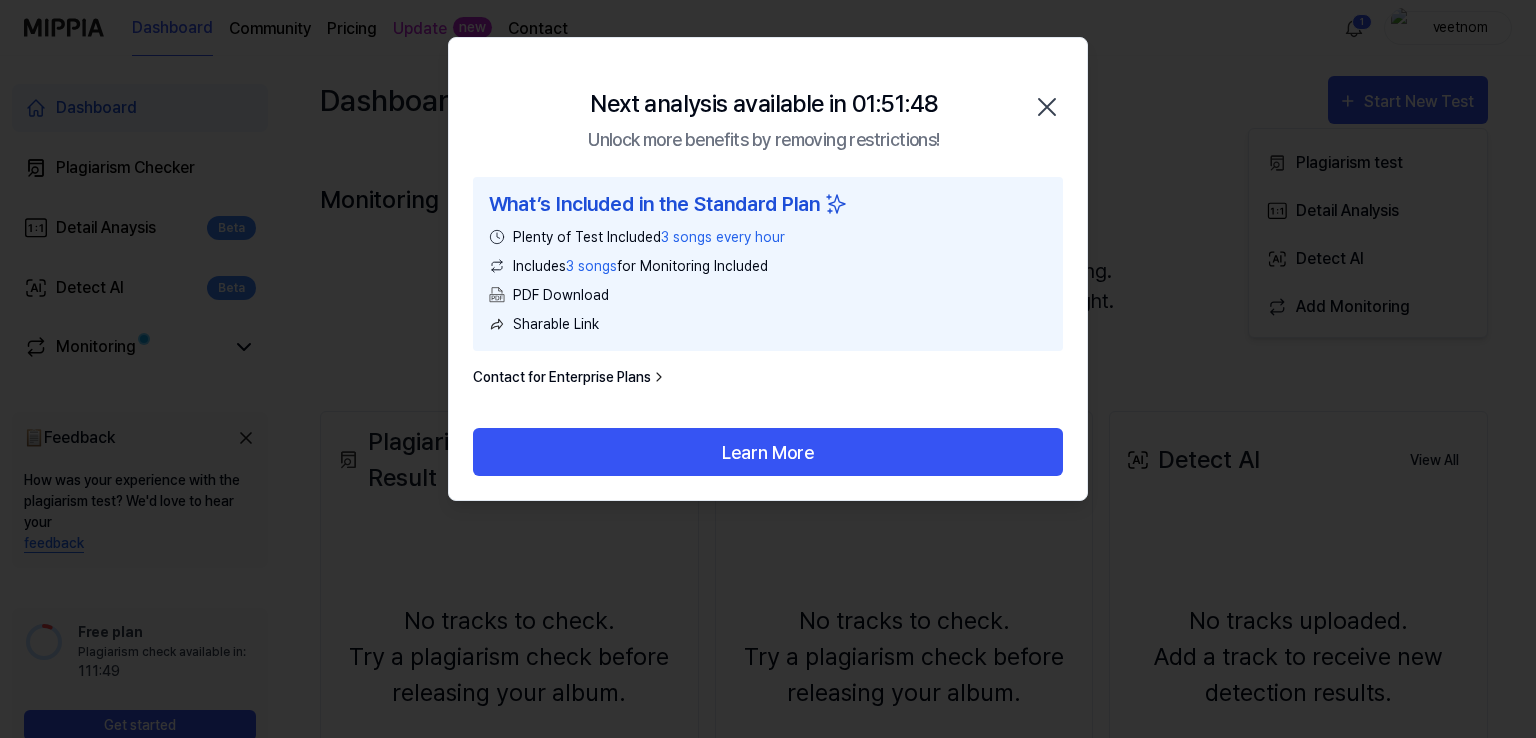click 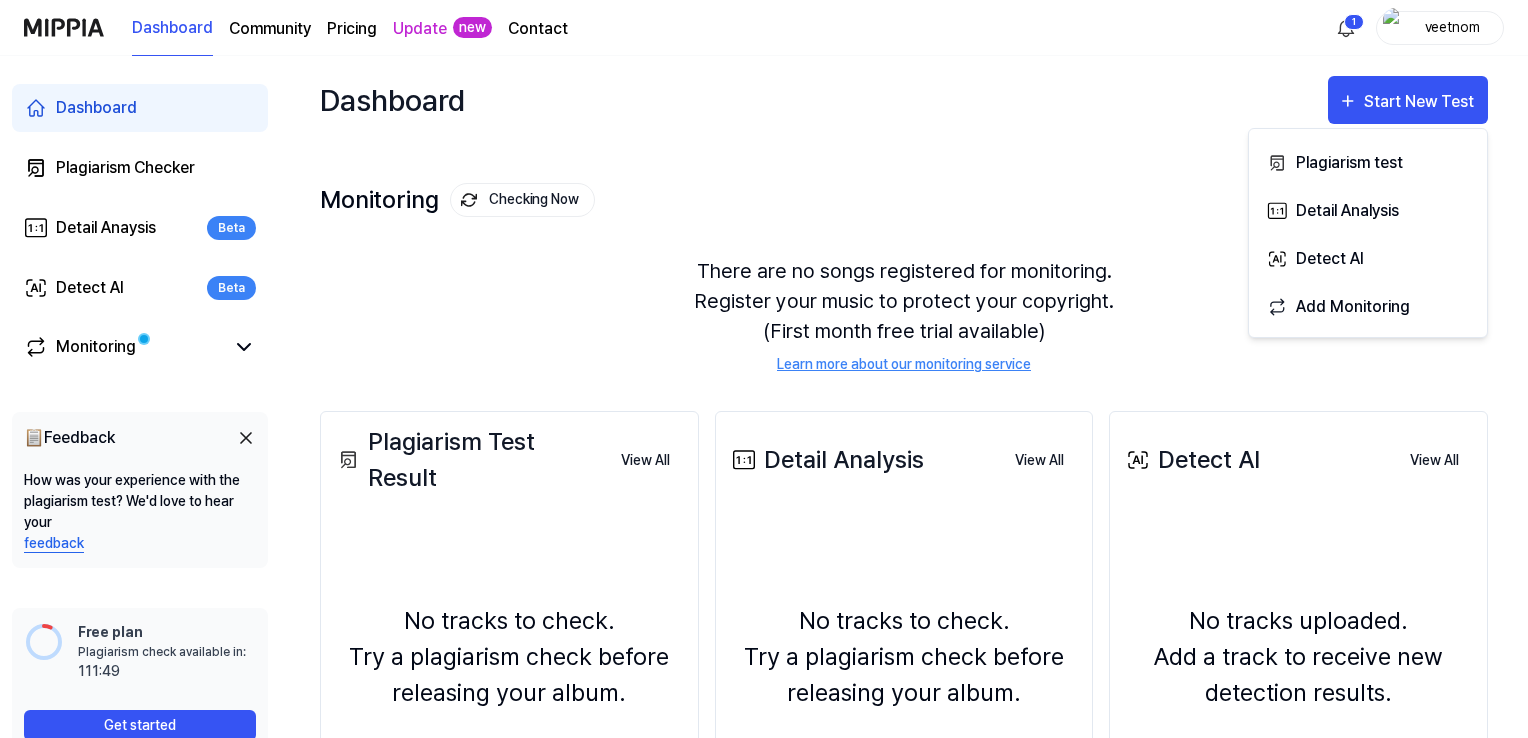 type 